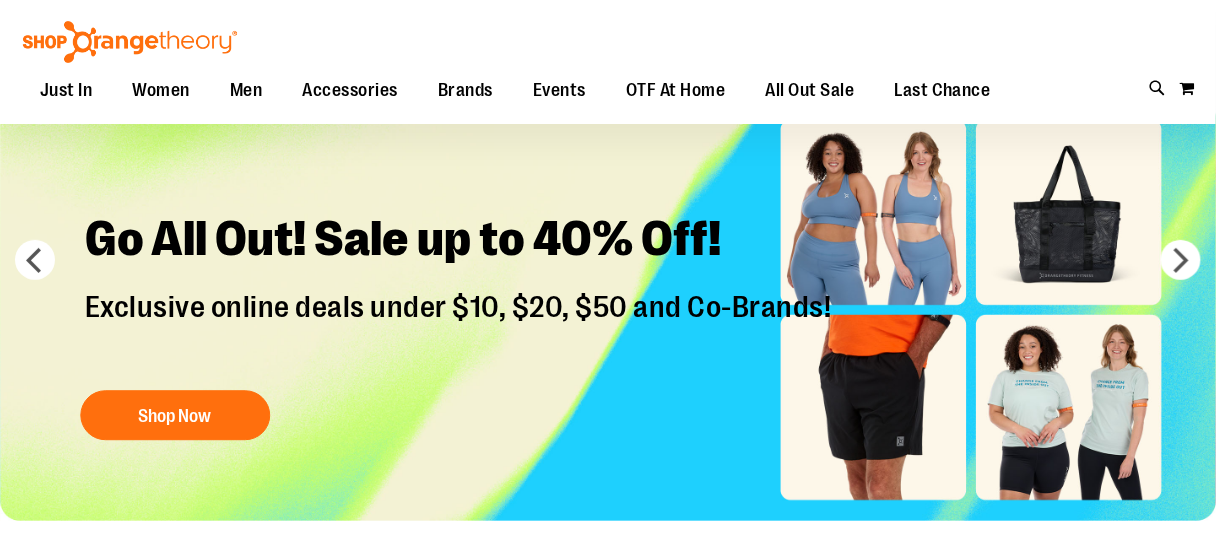 scroll, scrollTop: 131, scrollLeft: 0, axis: vertical 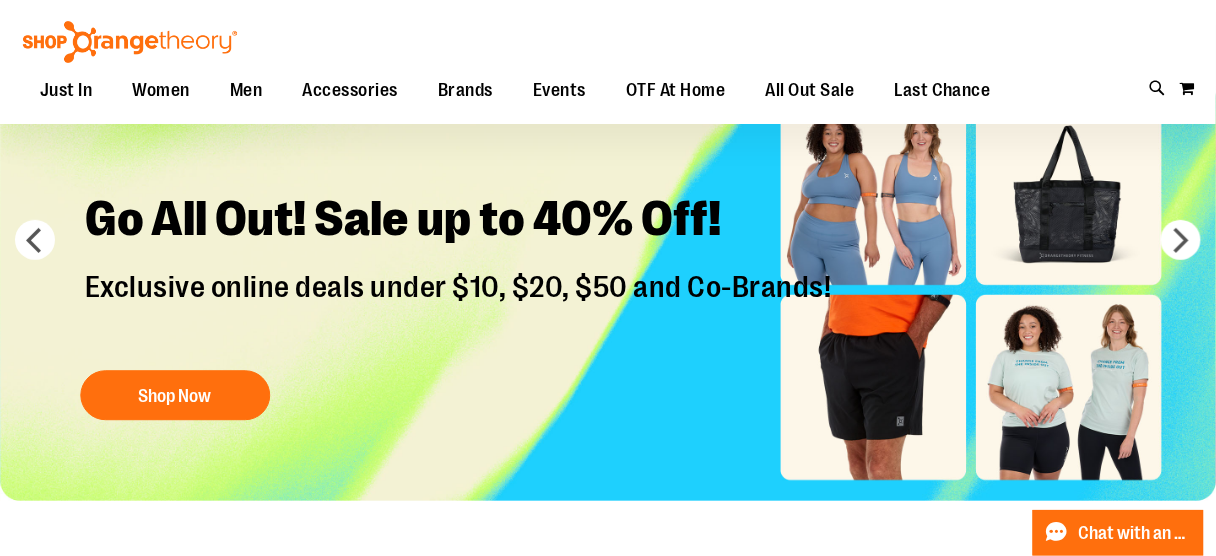 type on "**********" 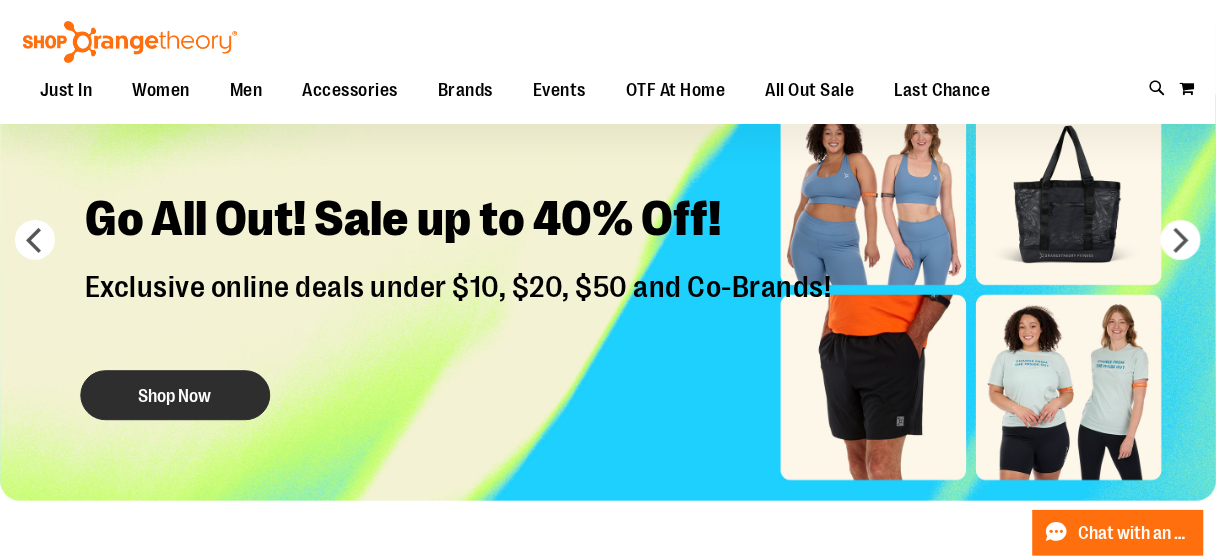 click on "Shop Now" at bounding box center (175, 396) 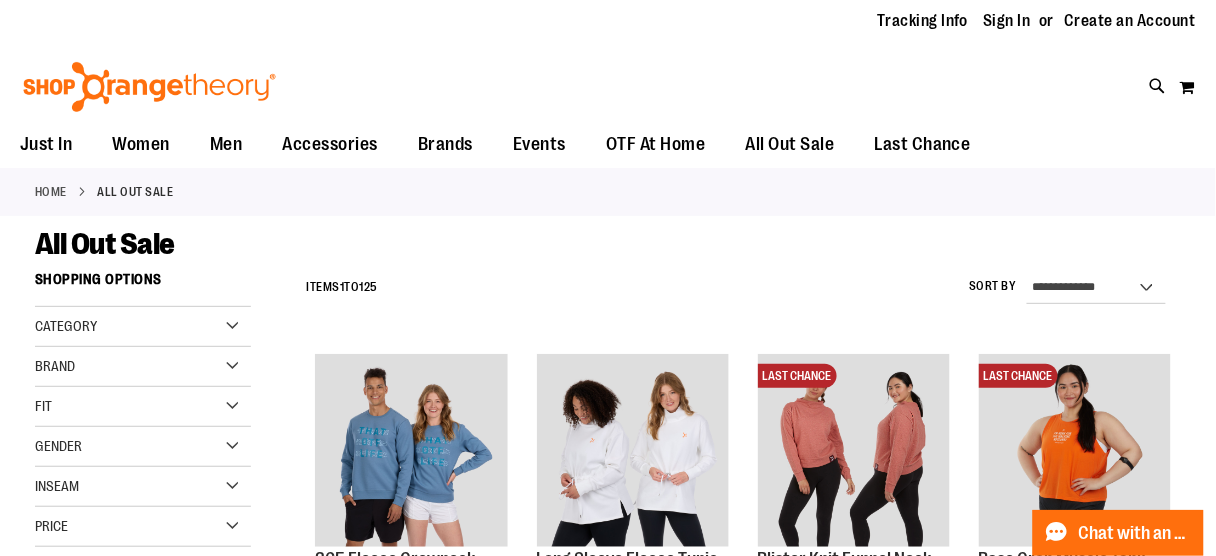 scroll, scrollTop: 0, scrollLeft: 0, axis: both 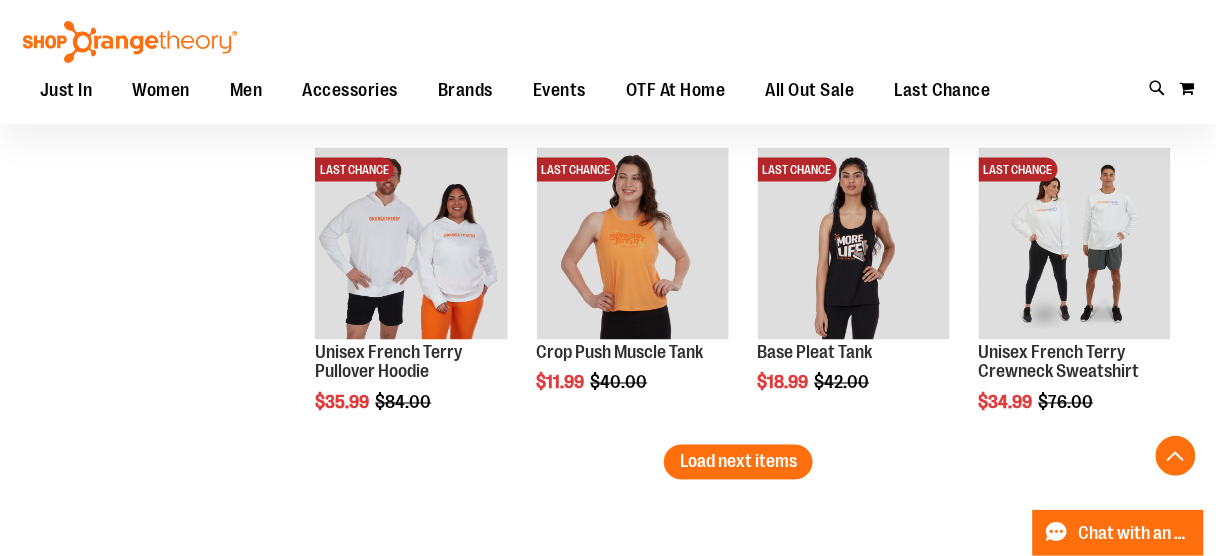 type on "**********" 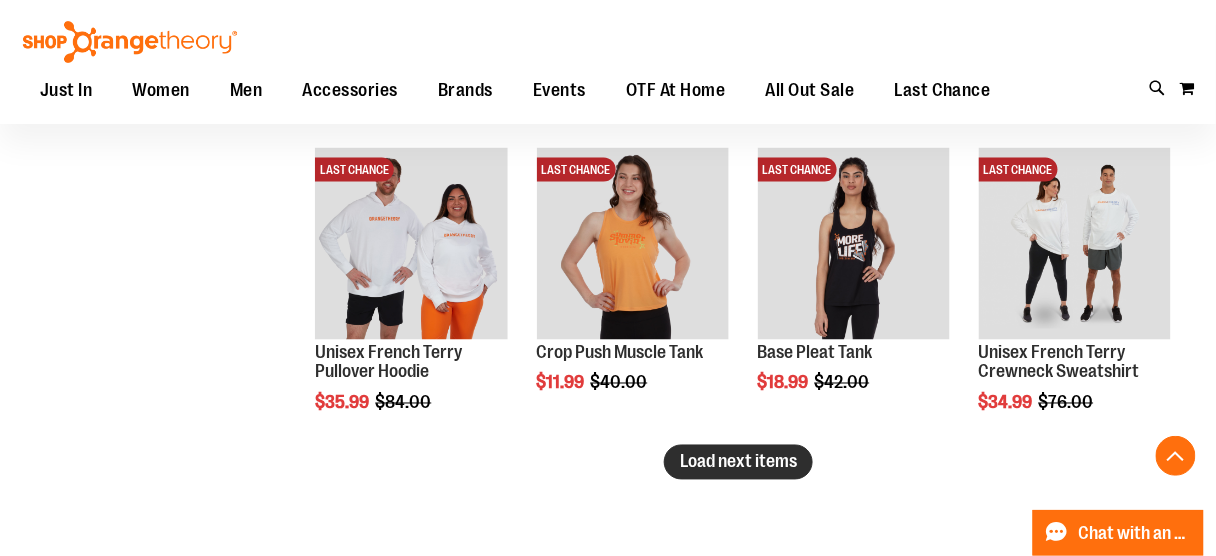 click on "Load next items" at bounding box center [738, 462] 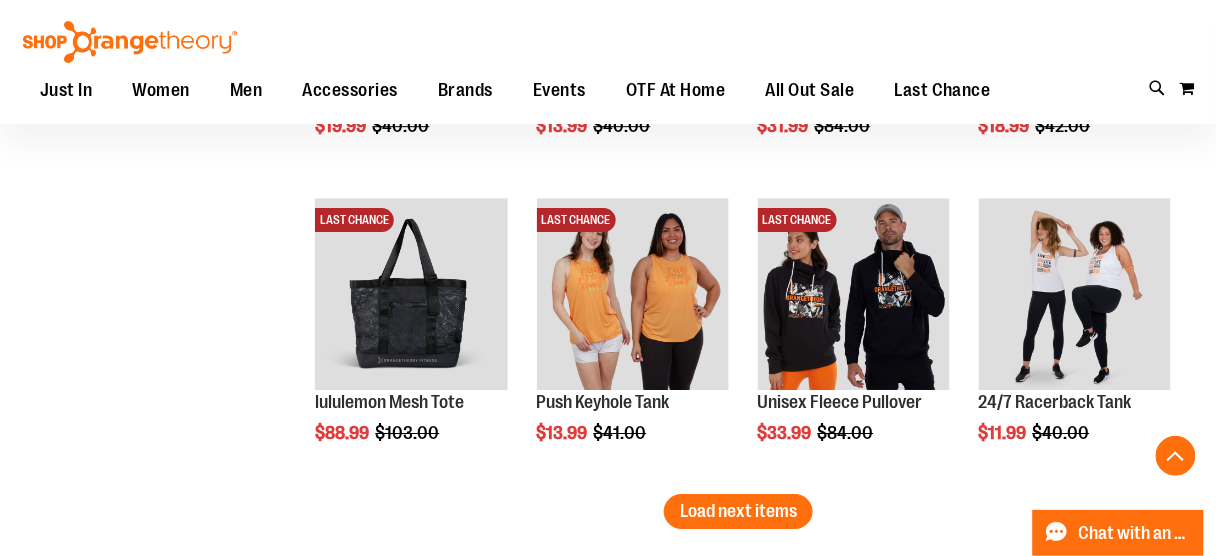 scroll, scrollTop: 3393, scrollLeft: 0, axis: vertical 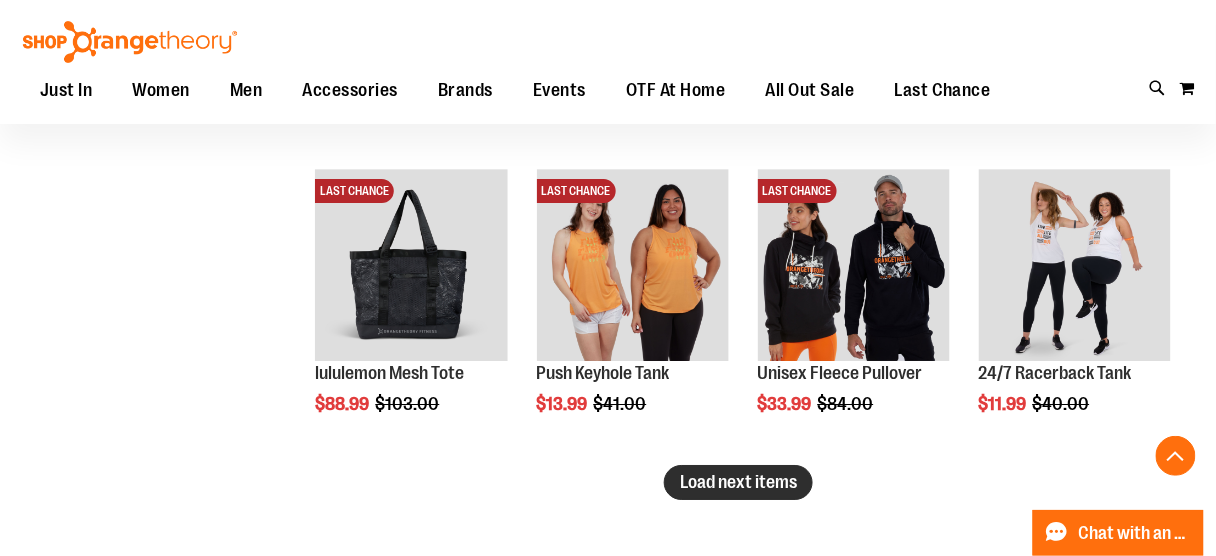 click on "Load next items" at bounding box center (738, 482) 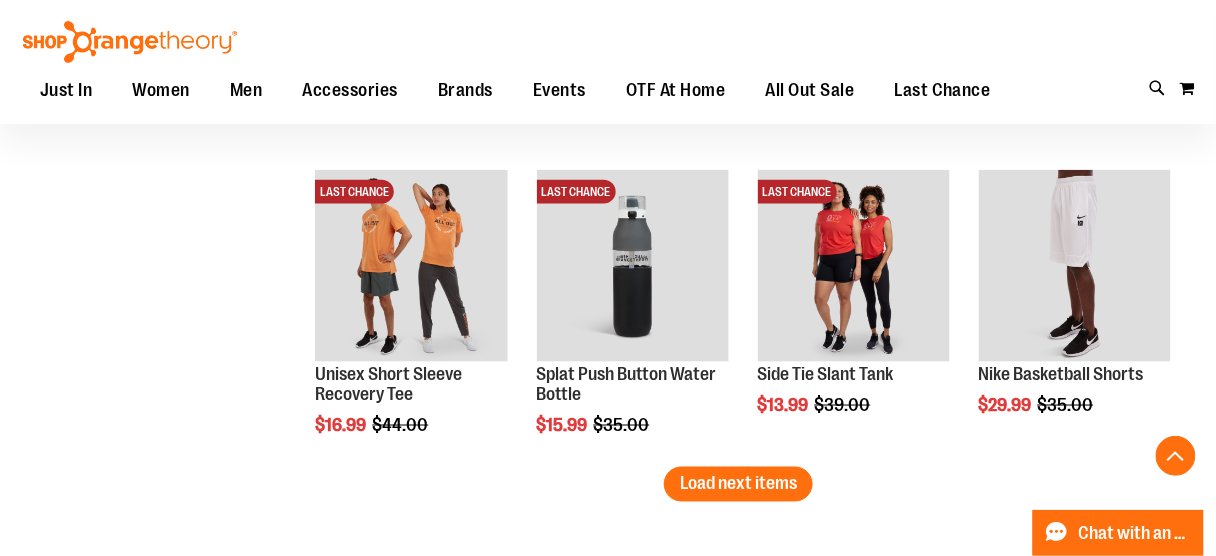 scroll, scrollTop: 4323, scrollLeft: 0, axis: vertical 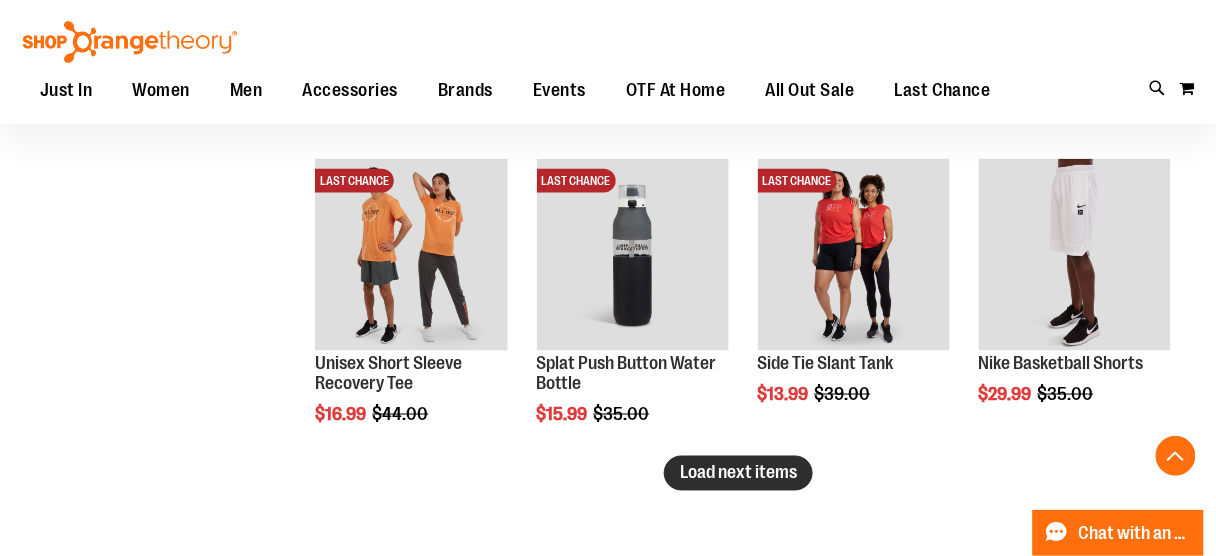 click on "Load next items" at bounding box center [738, 473] 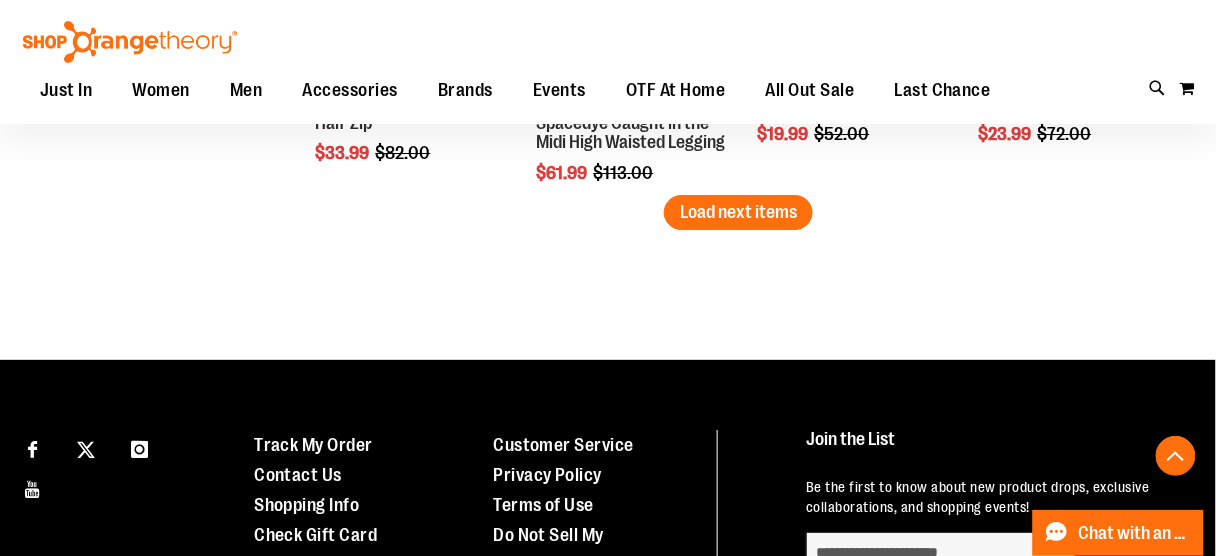 scroll, scrollTop: 5392, scrollLeft: 0, axis: vertical 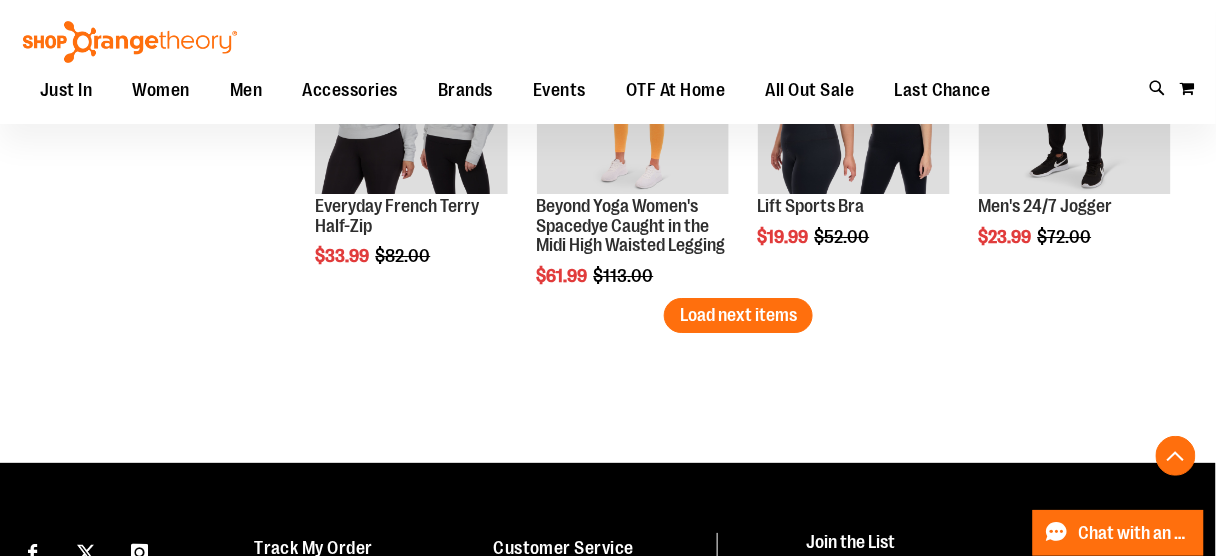 click on "**********" at bounding box center [739, -2462] 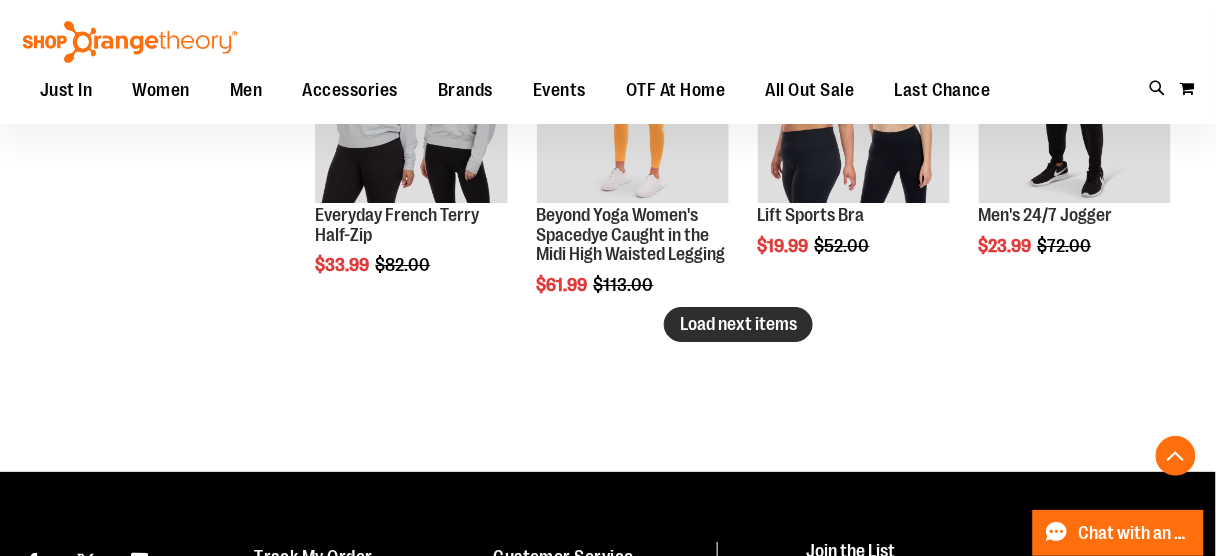 click on "Load next items" at bounding box center [738, 324] 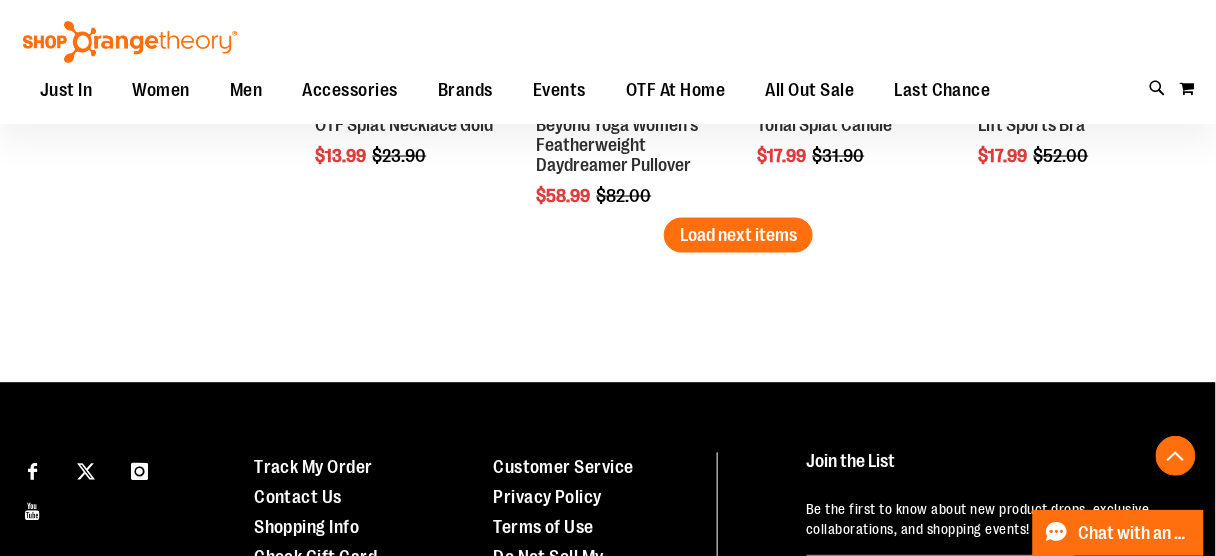 scroll, scrollTop: 6301, scrollLeft: 0, axis: vertical 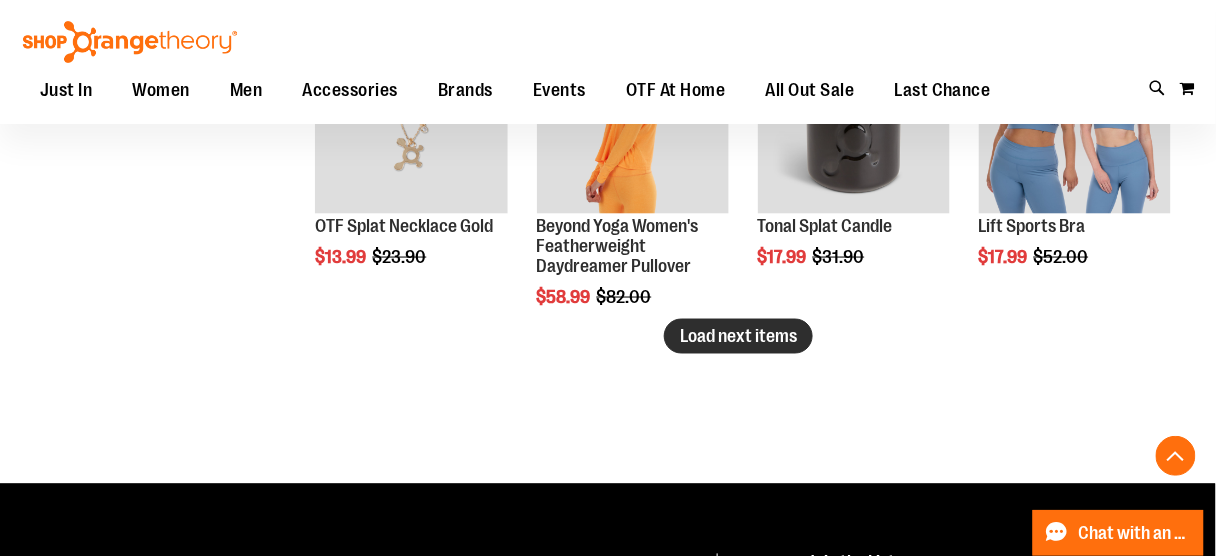click on "Load next items" at bounding box center [738, 336] 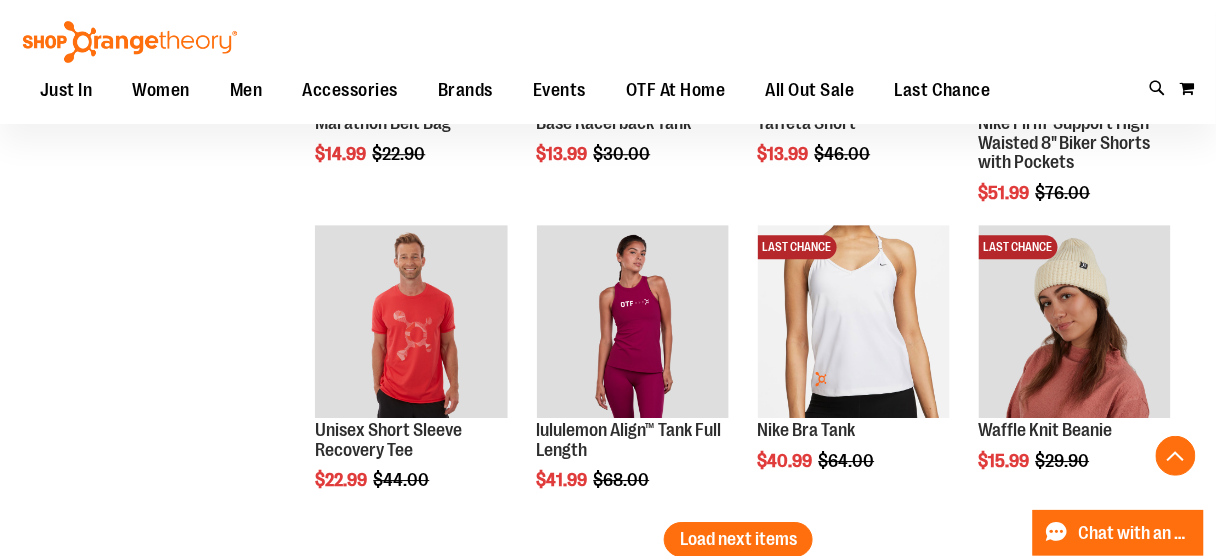 scroll, scrollTop: 7073, scrollLeft: 0, axis: vertical 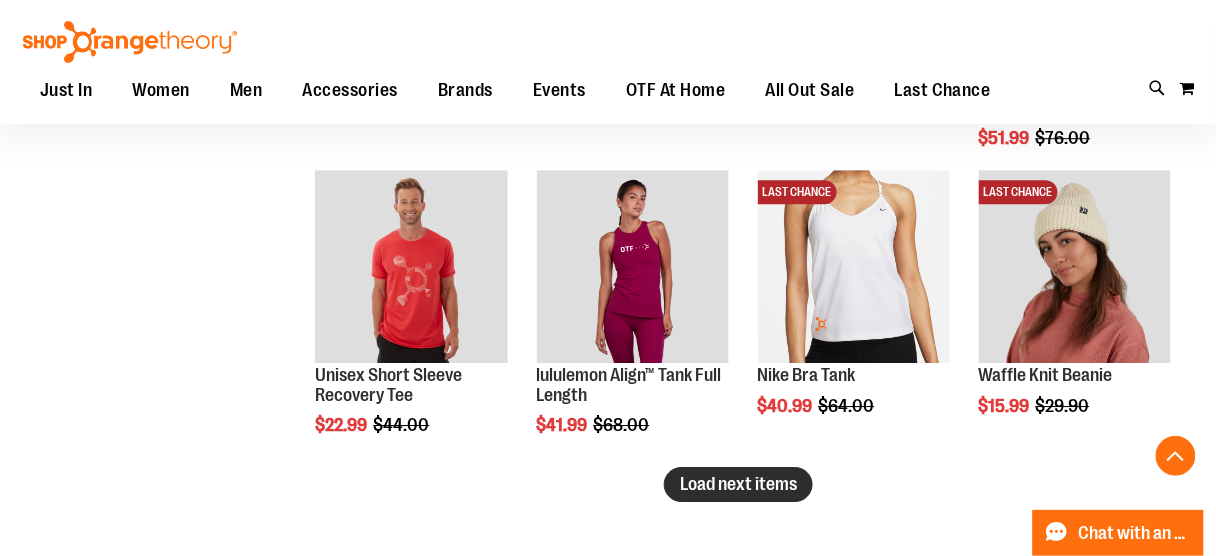 click on "Load next items" at bounding box center (738, 484) 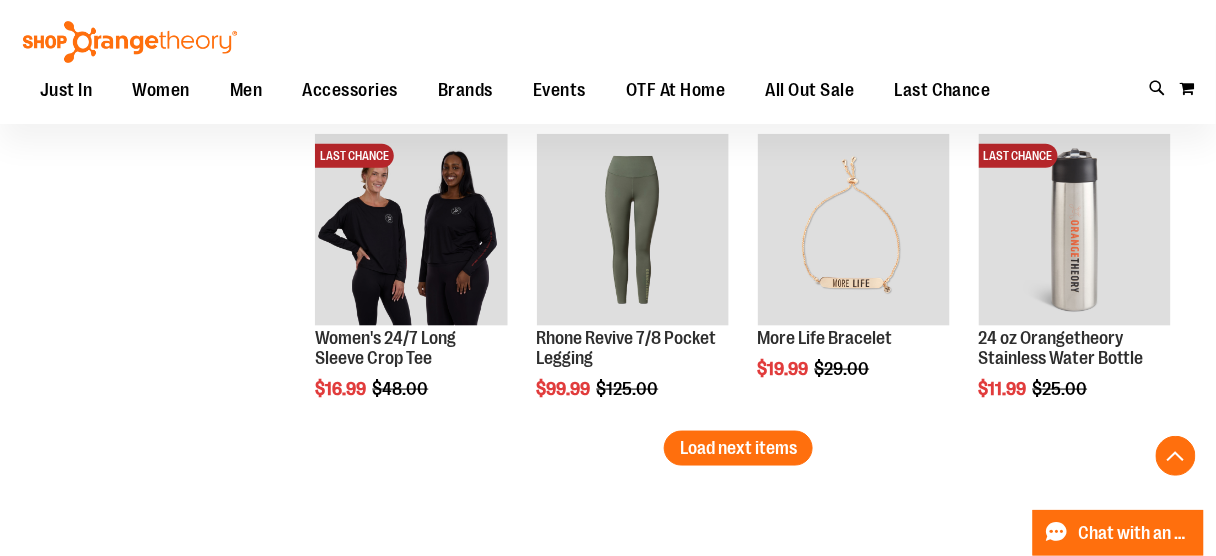scroll, scrollTop: 8041, scrollLeft: 0, axis: vertical 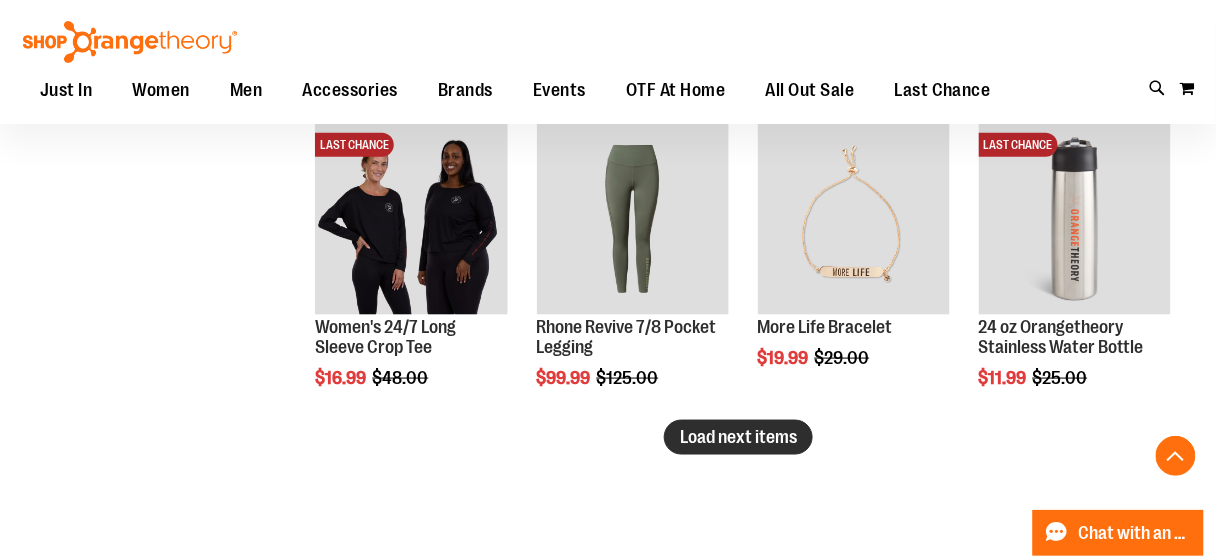 click on "Load next items" at bounding box center [738, 437] 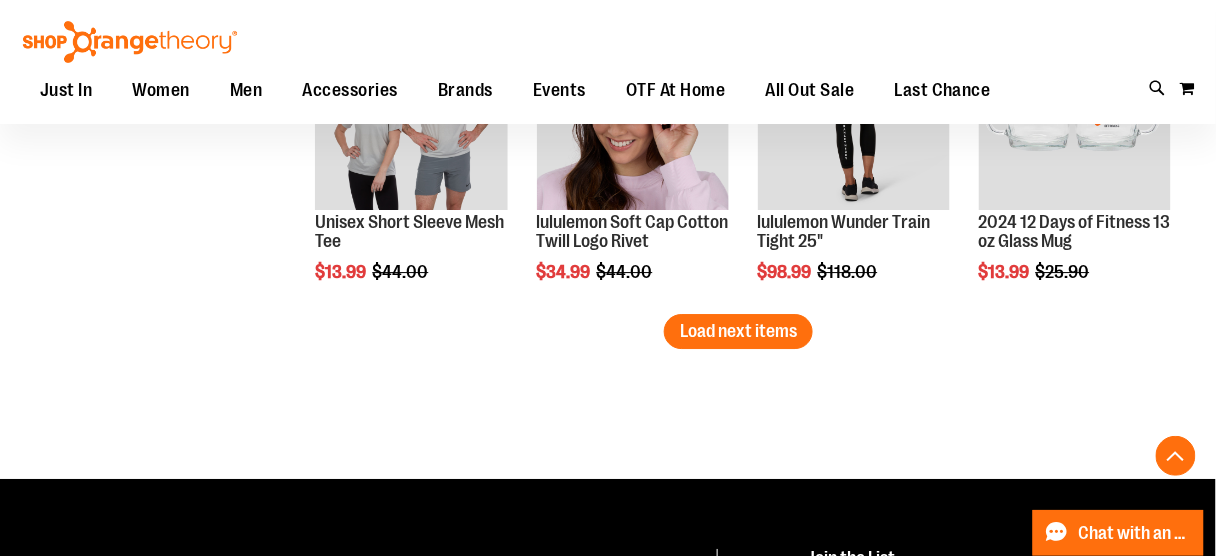 scroll, scrollTop: 9039, scrollLeft: 0, axis: vertical 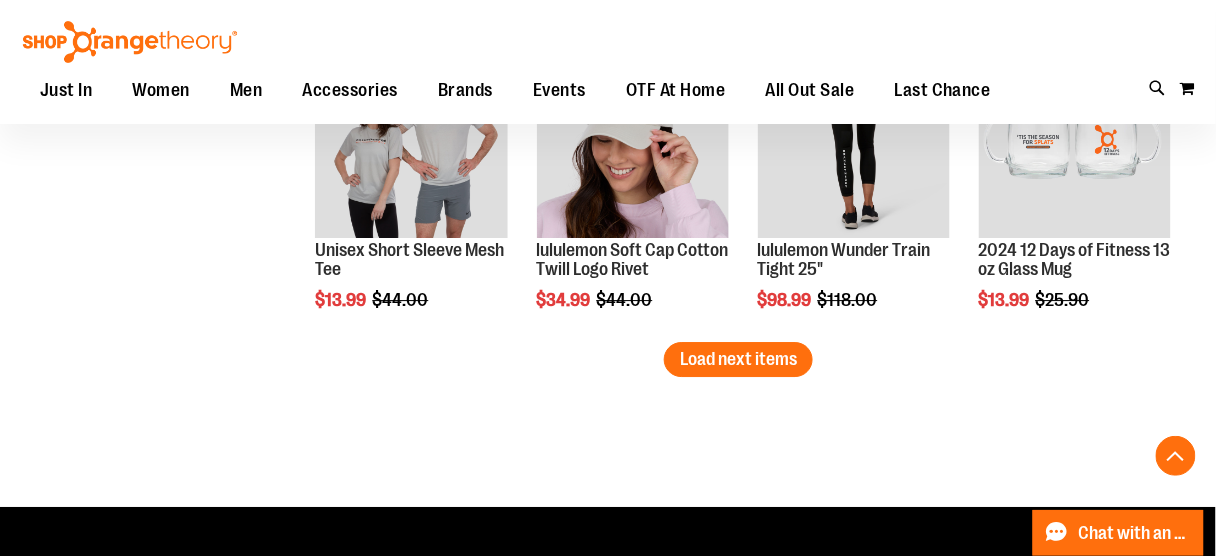 click on "Page
You're currently reading page
1
Page
2
Page
3
Page
4
Page 5" at bounding box center (739, 417) 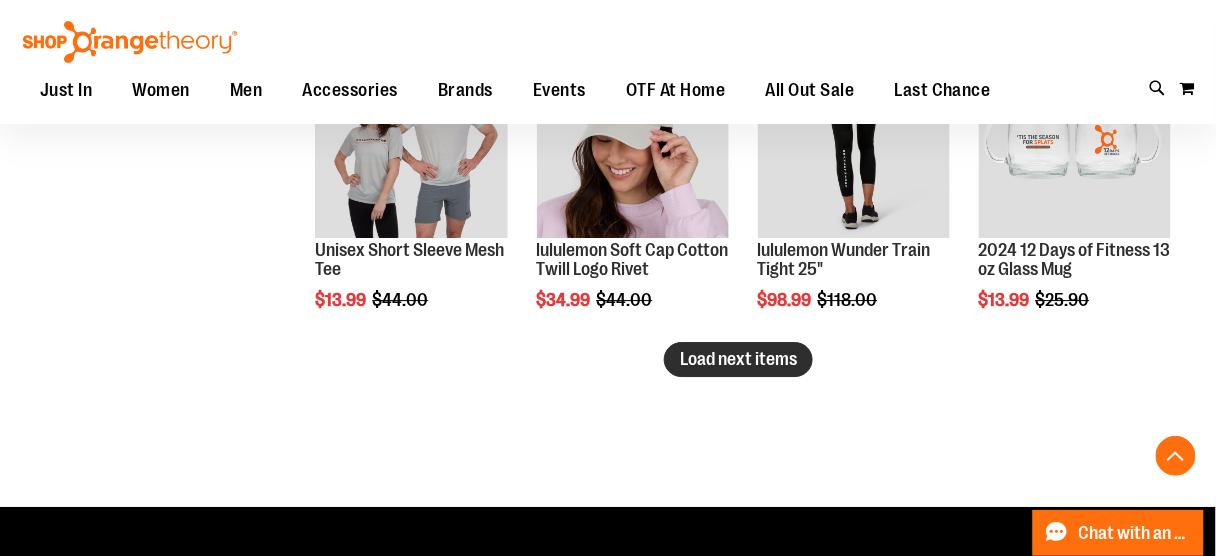 click on "Load next items" at bounding box center [738, 359] 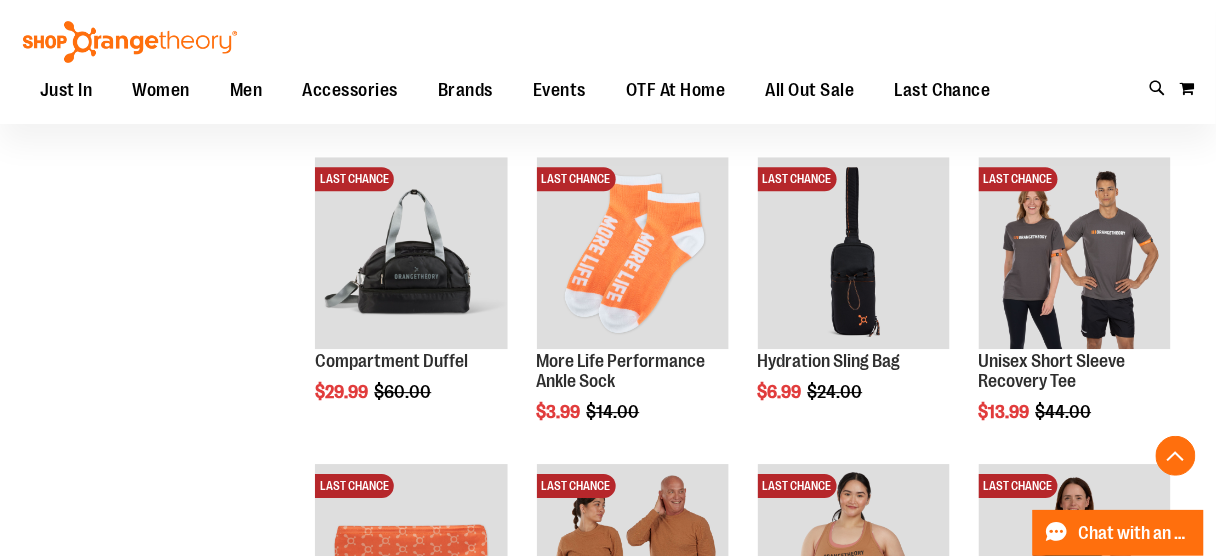 scroll, scrollTop: 21, scrollLeft: 0, axis: vertical 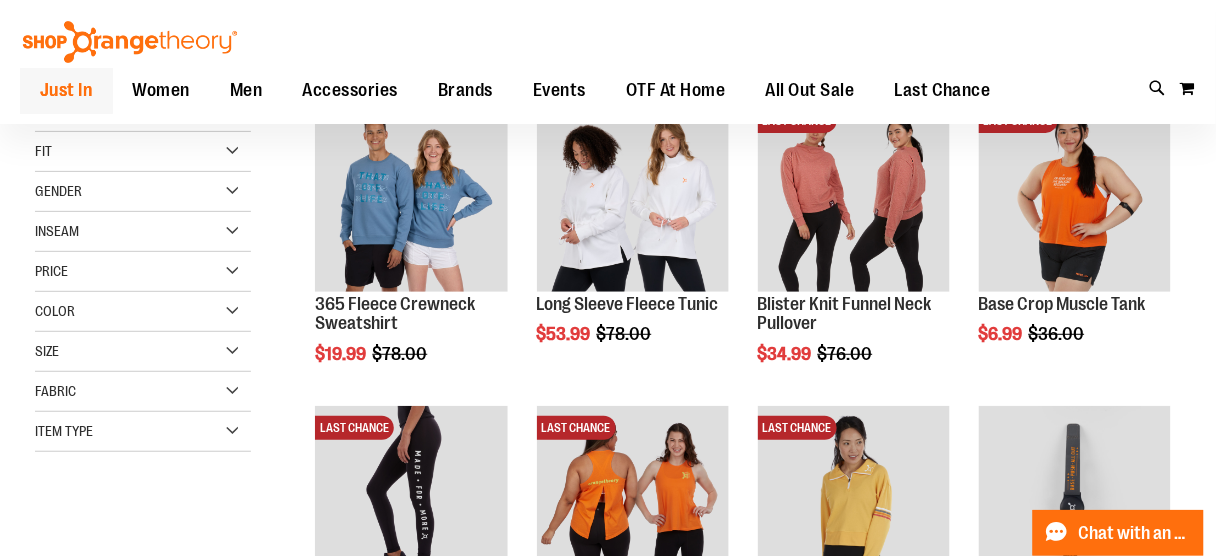 click on "Just In" at bounding box center (66, 90) 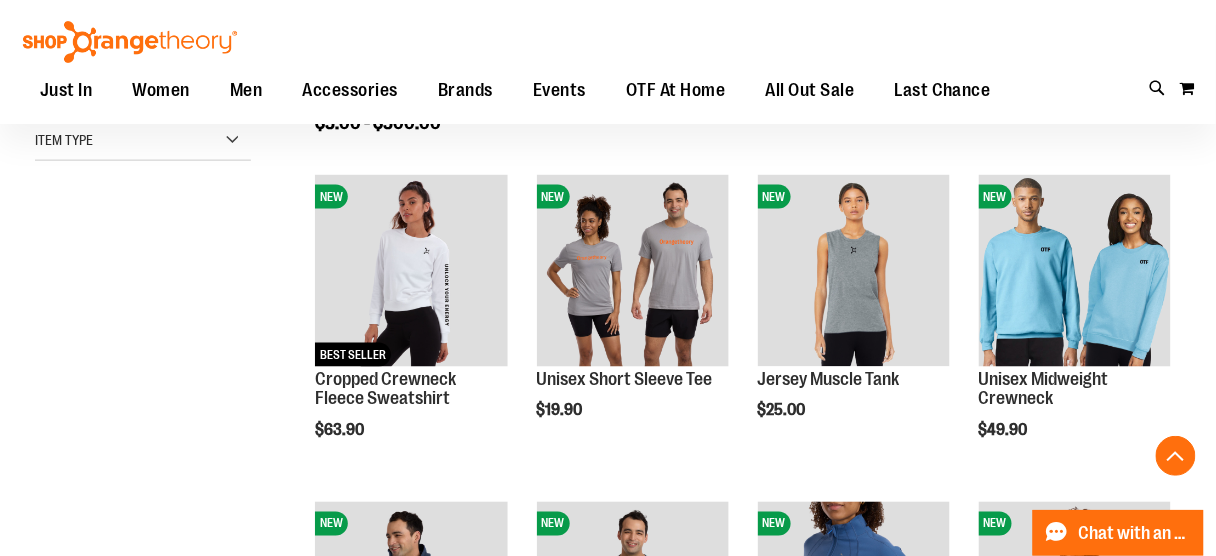scroll, scrollTop: 547, scrollLeft: 0, axis: vertical 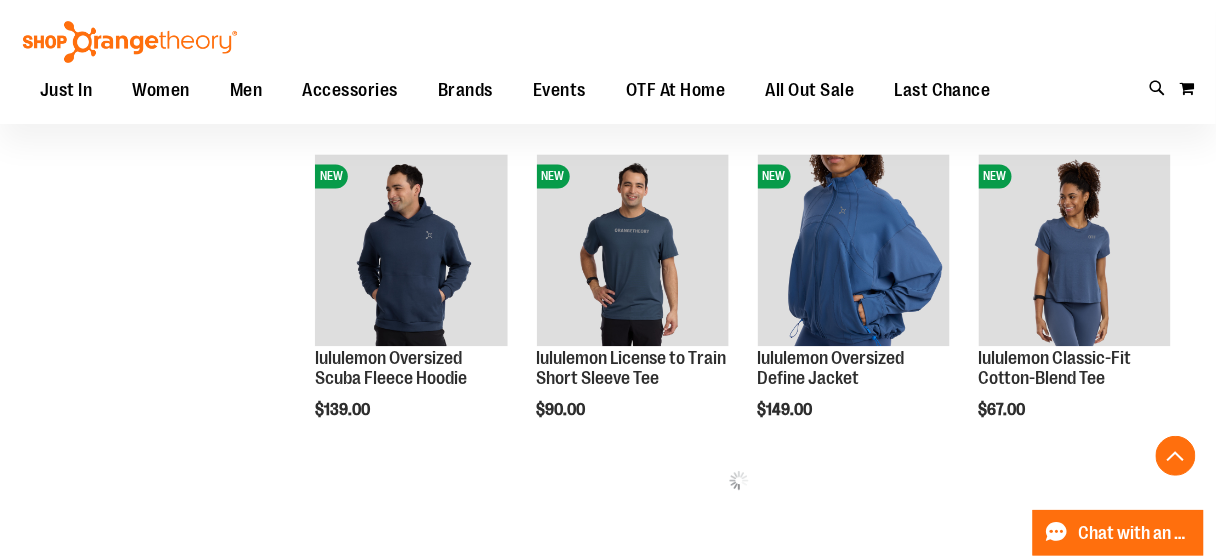 type on "**********" 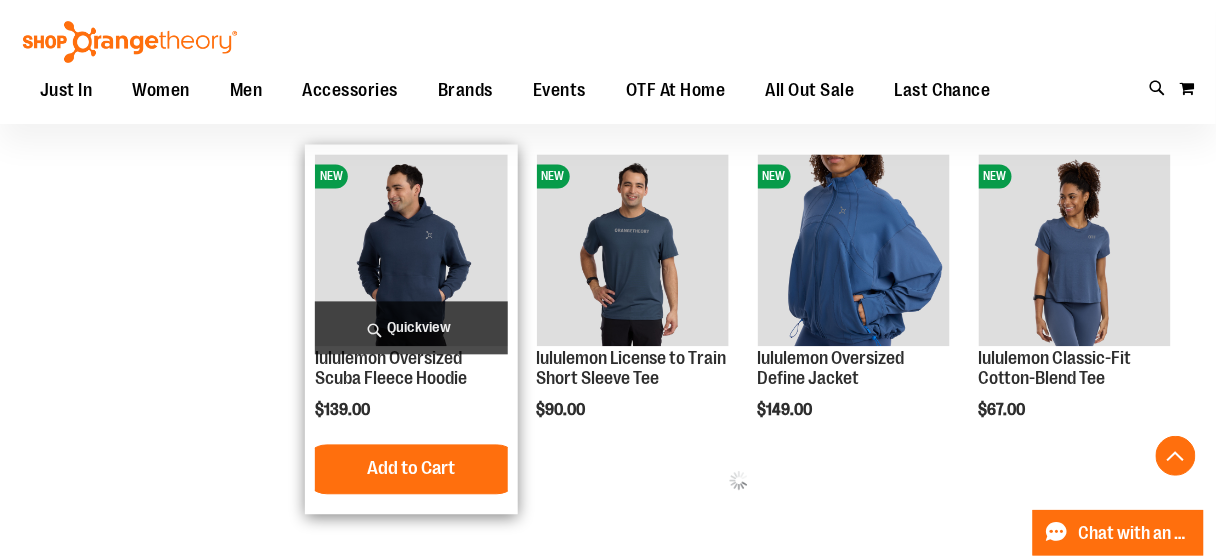 click on "Quickview" at bounding box center (411, 328) 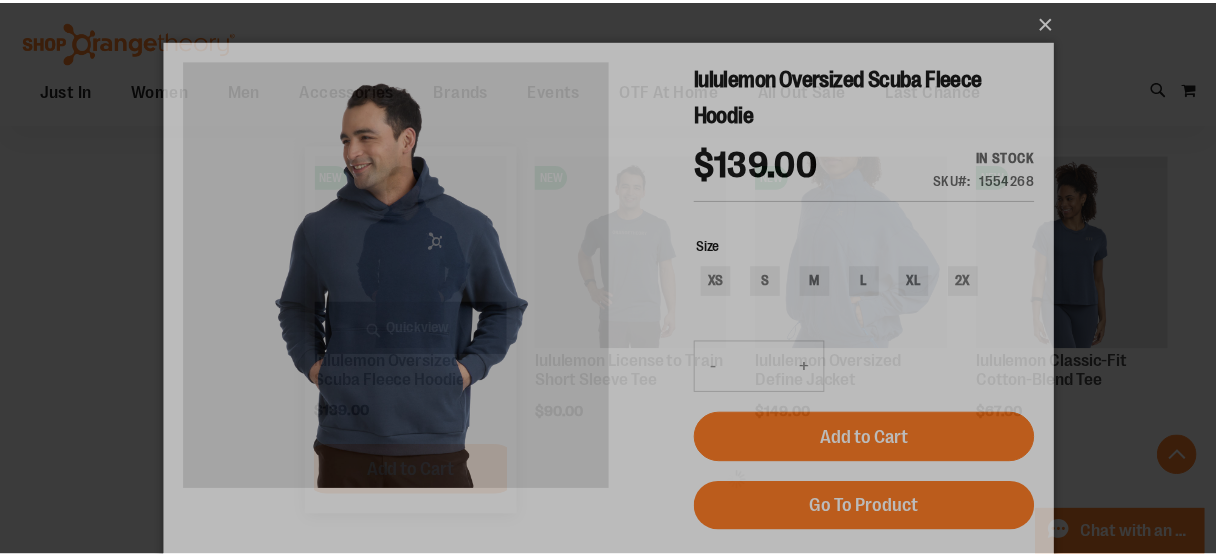 scroll, scrollTop: 0, scrollLeft: 0, axis: both 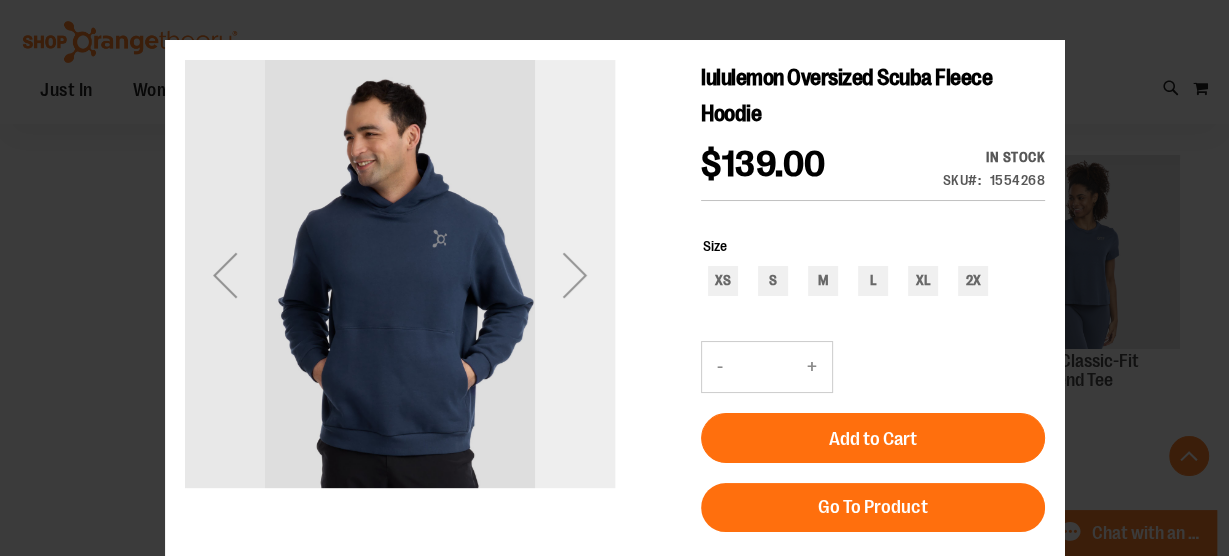 click at bounding box center [574, 275] 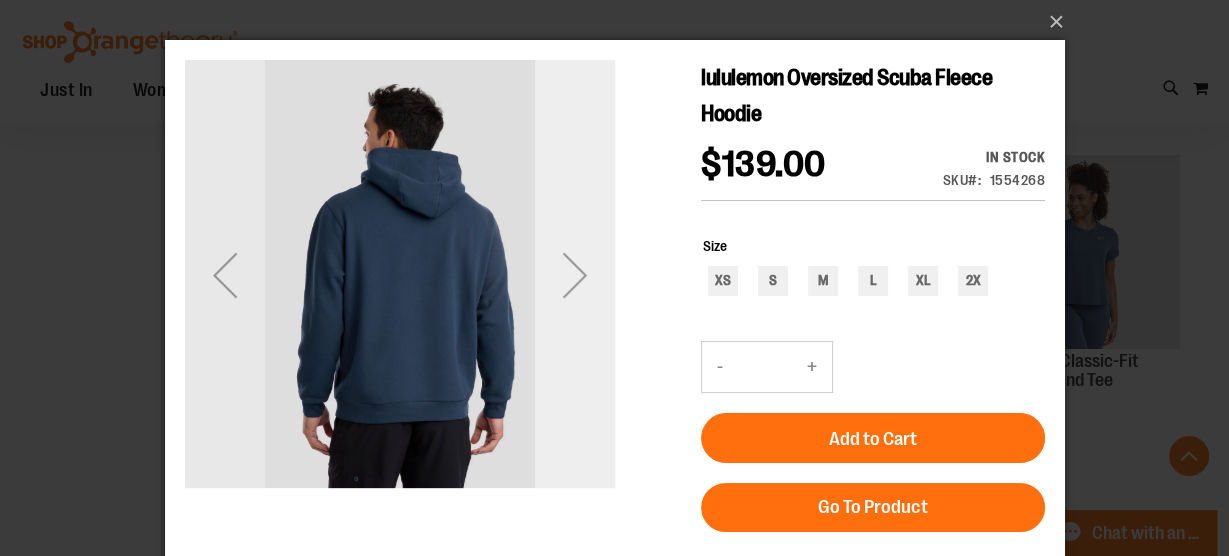 click at bounding box center [574, 275] 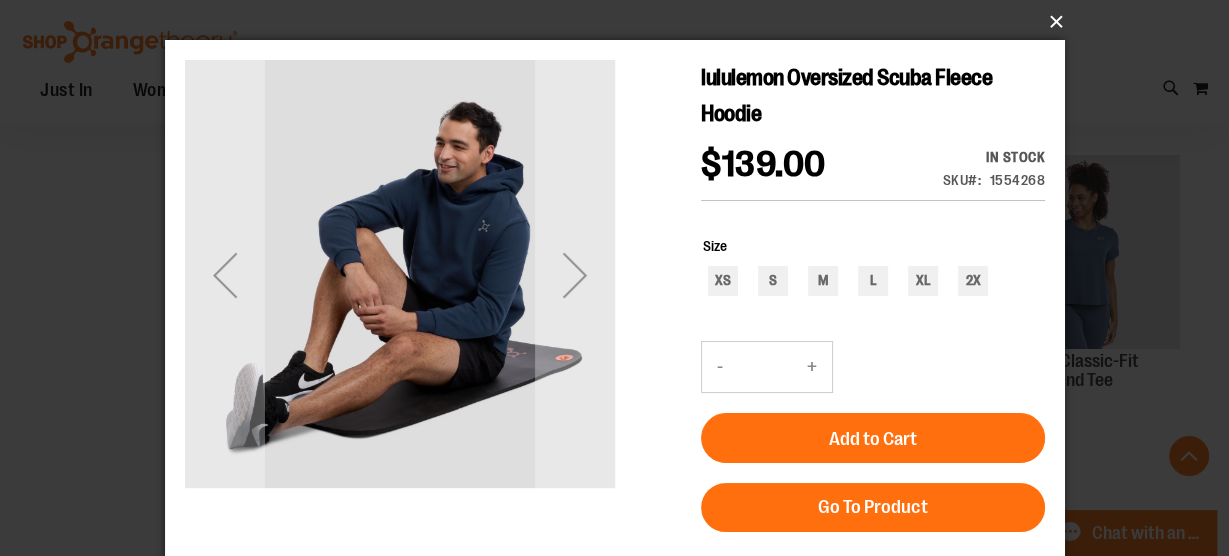 click on "×" at bounding box center (621, 22) 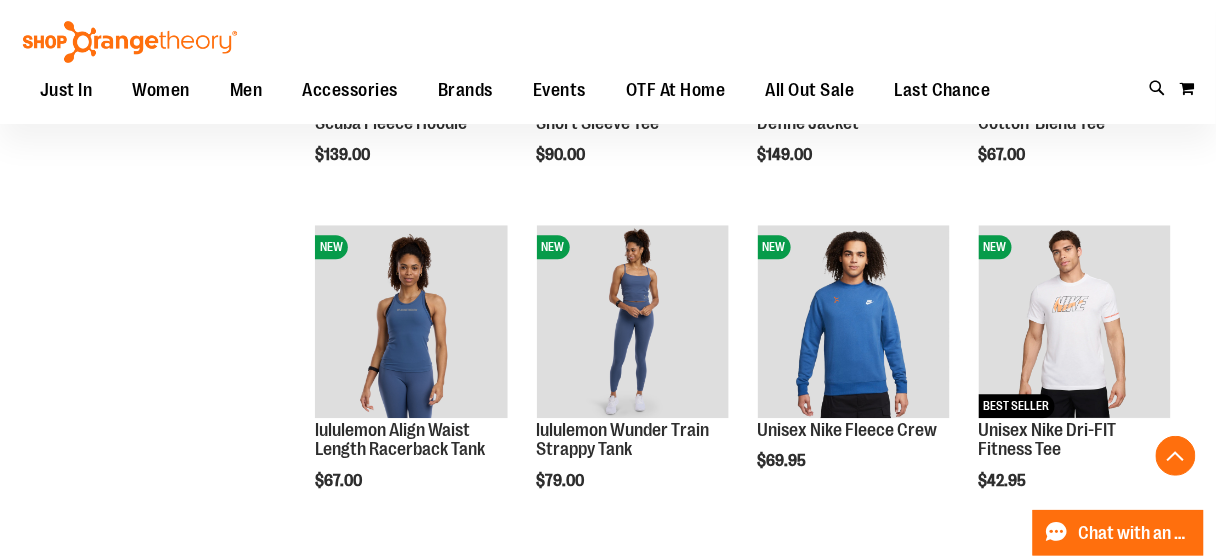 scroll, scrollTop: 1163, scrollLeft: 0, axis: vertical 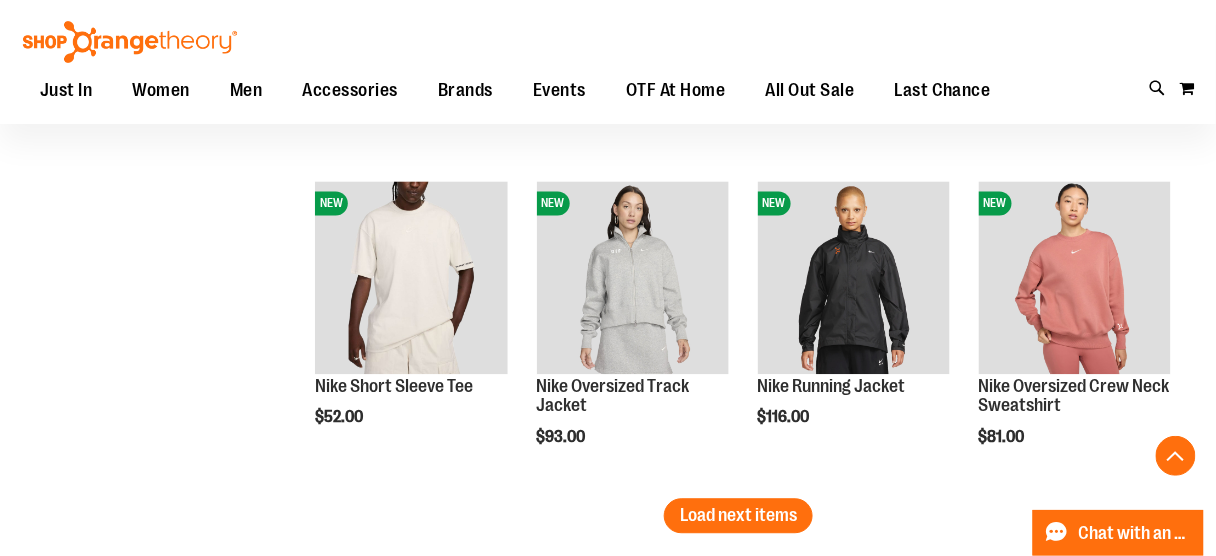 click on "**********" at bounding box center (739, -970) 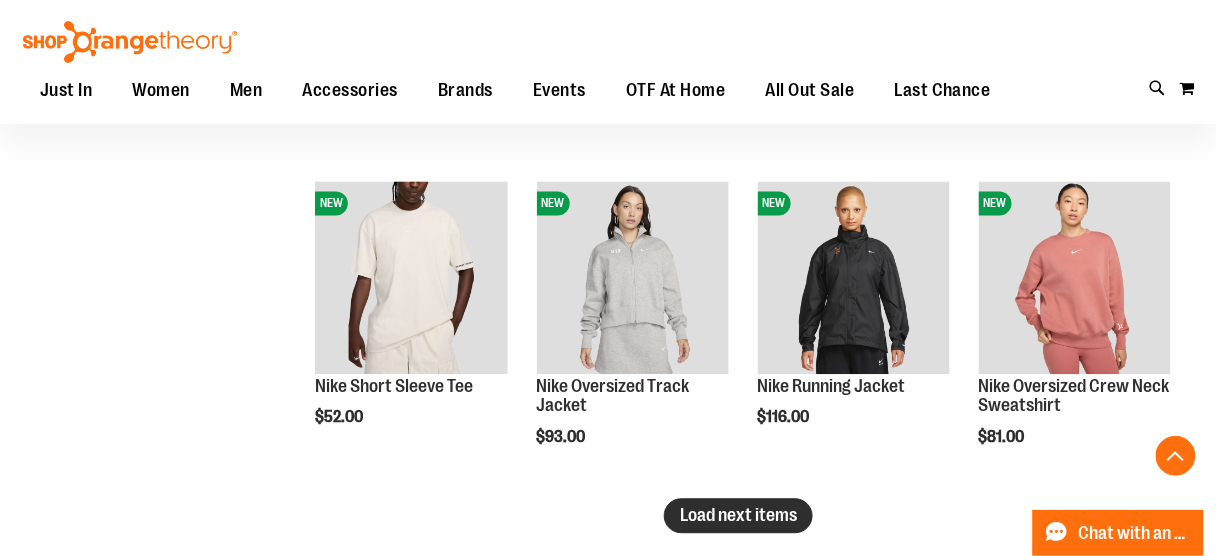 click on "Load next items" at bounding box center (738, 516) 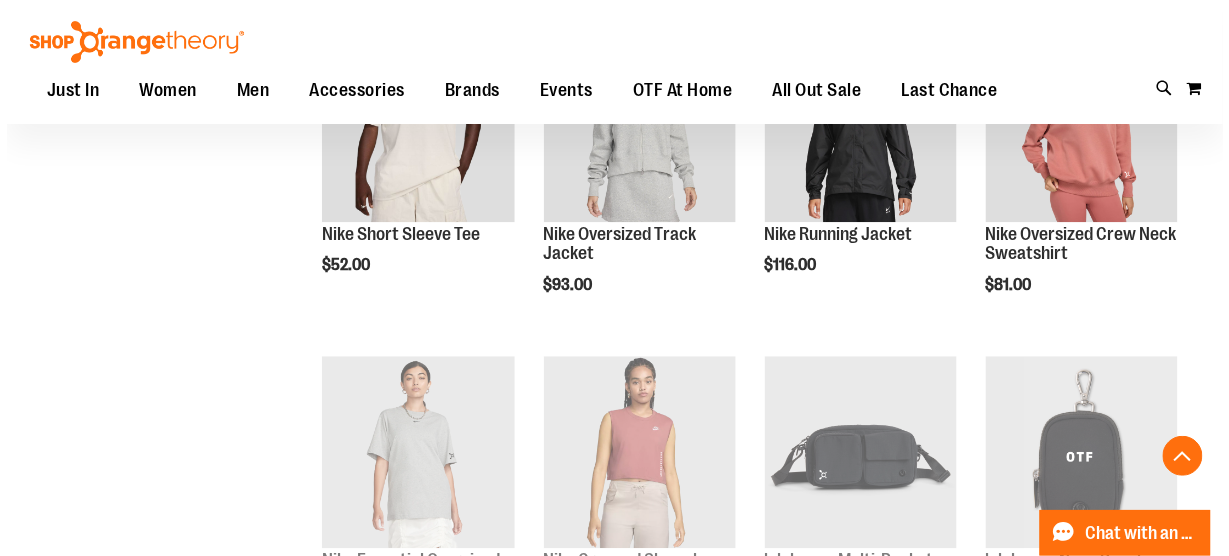 scroll, scrollTop: 2922, scrollLeft: 0, axis: vertical 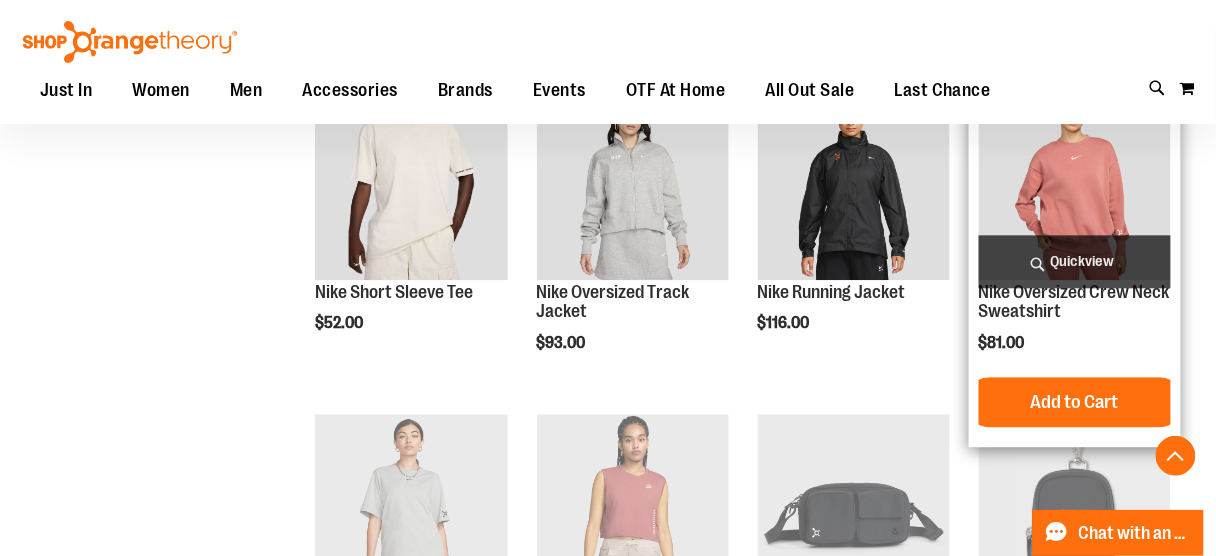 click on "Quickview" at bounding box center [1075, 261] 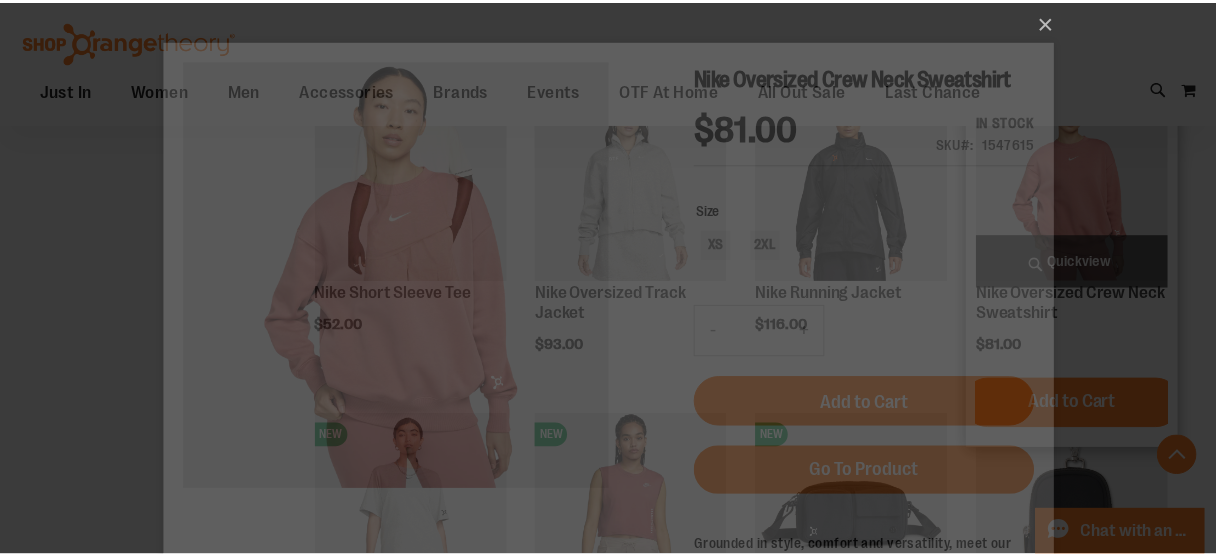 scroll, scrollTop: 0, scrollLeft: 0, axis: both 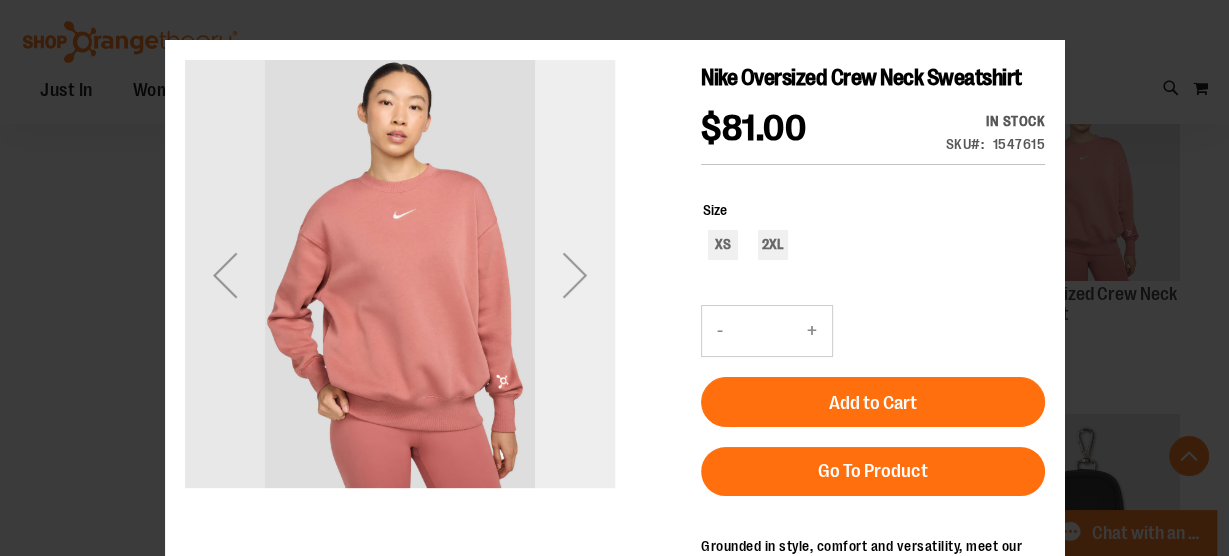 click at bounding box center (574, 275) 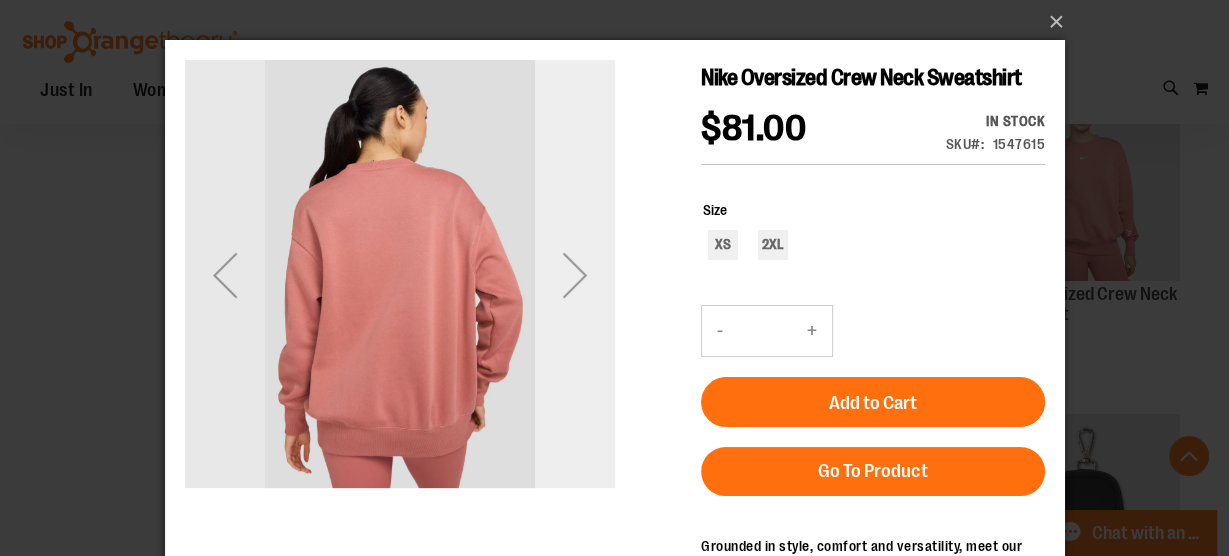 click at bounding box center [574, 275] 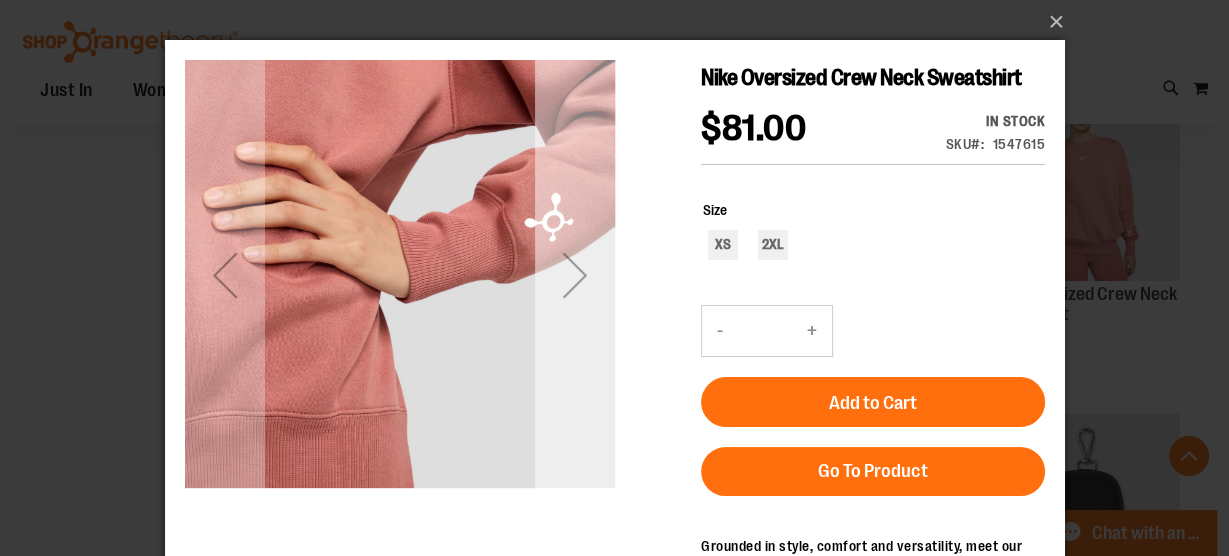 click at bounding box center [574, 275] 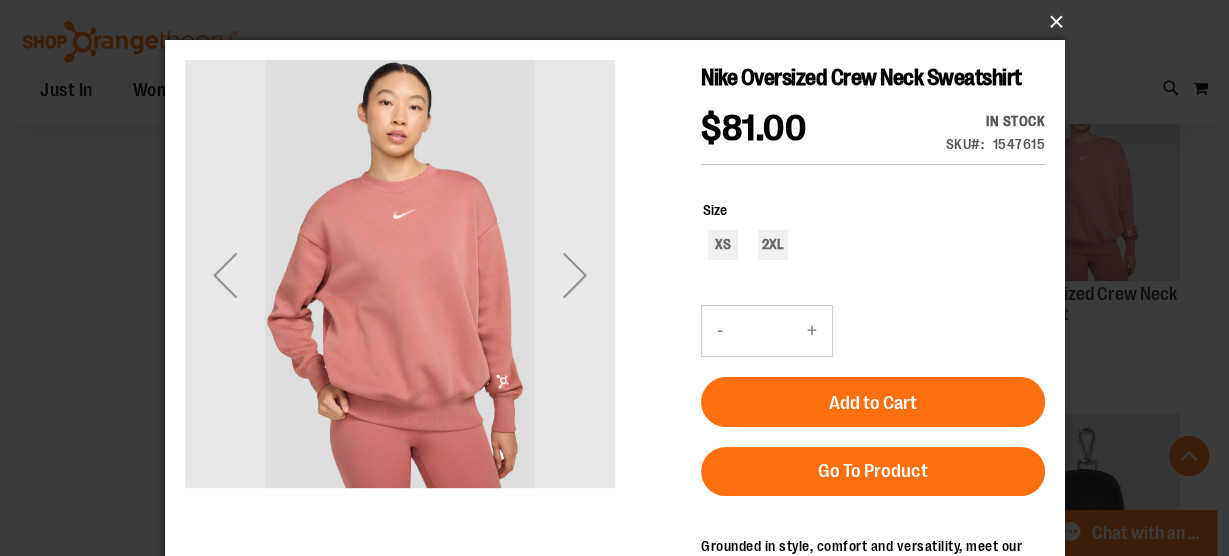 click on "×" at bounding box center (621, 22) 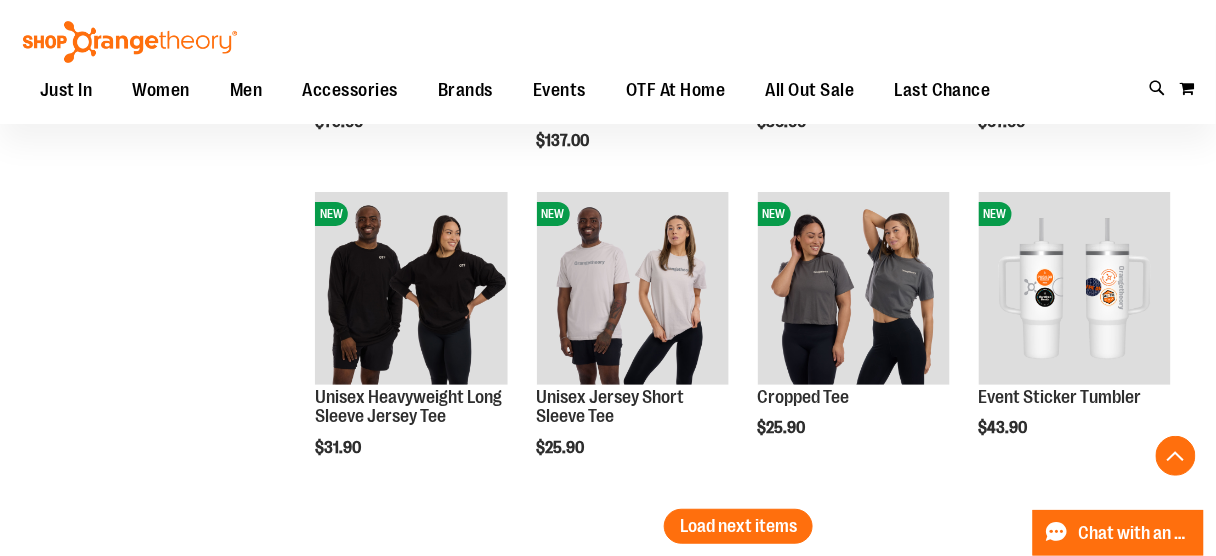 scroll, scrollTop: 3798, scrollLeft: 0, axis: vertical 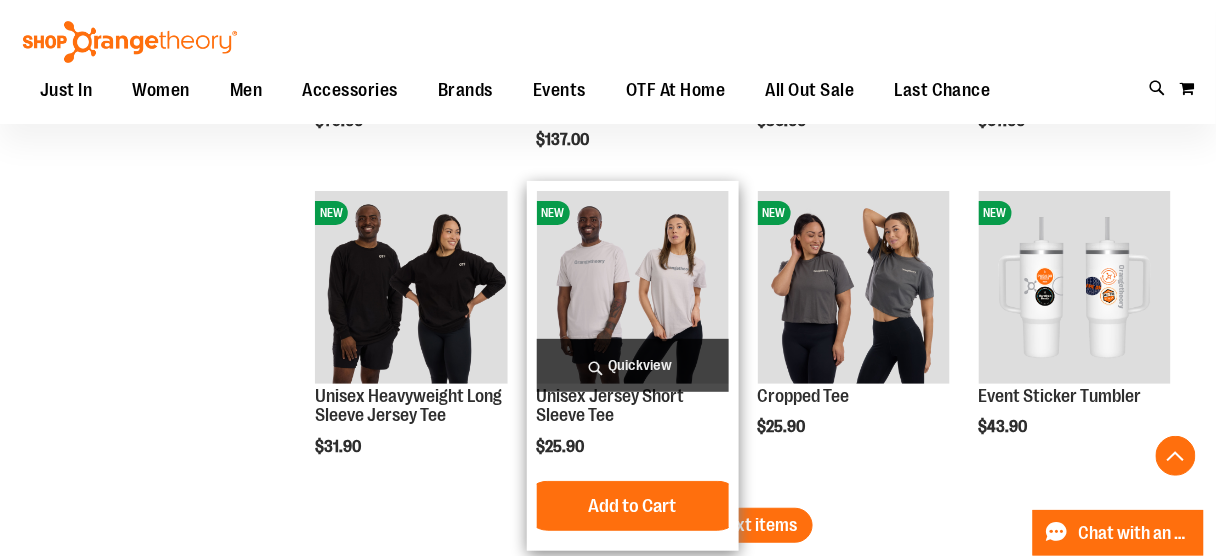 click at bounding box center [633, 287] 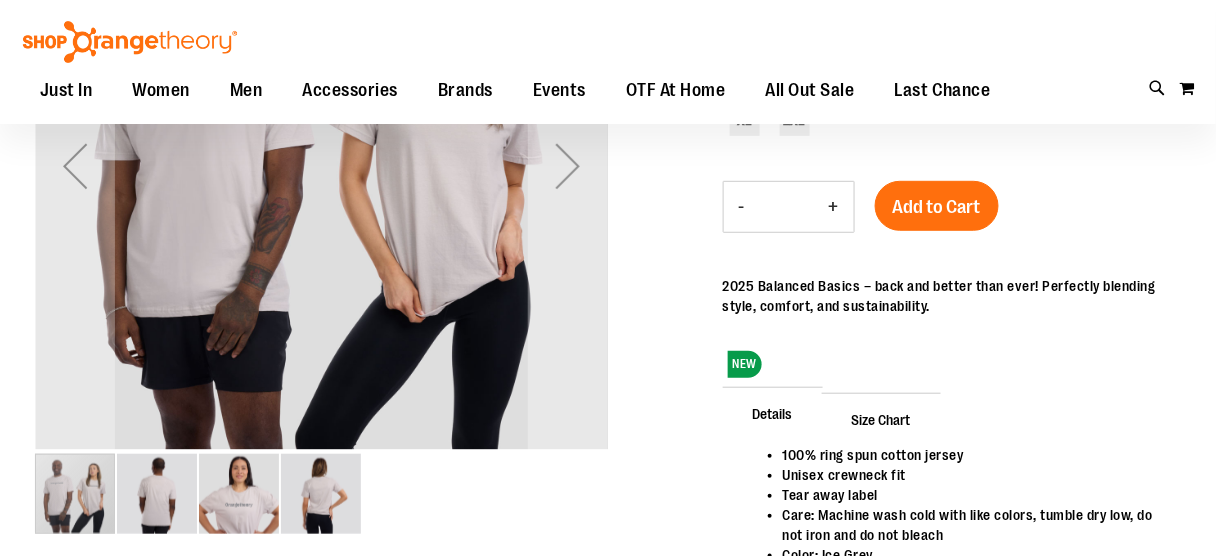scroll, scrollTop: 190, scrollLeft: 0, axis: vertical 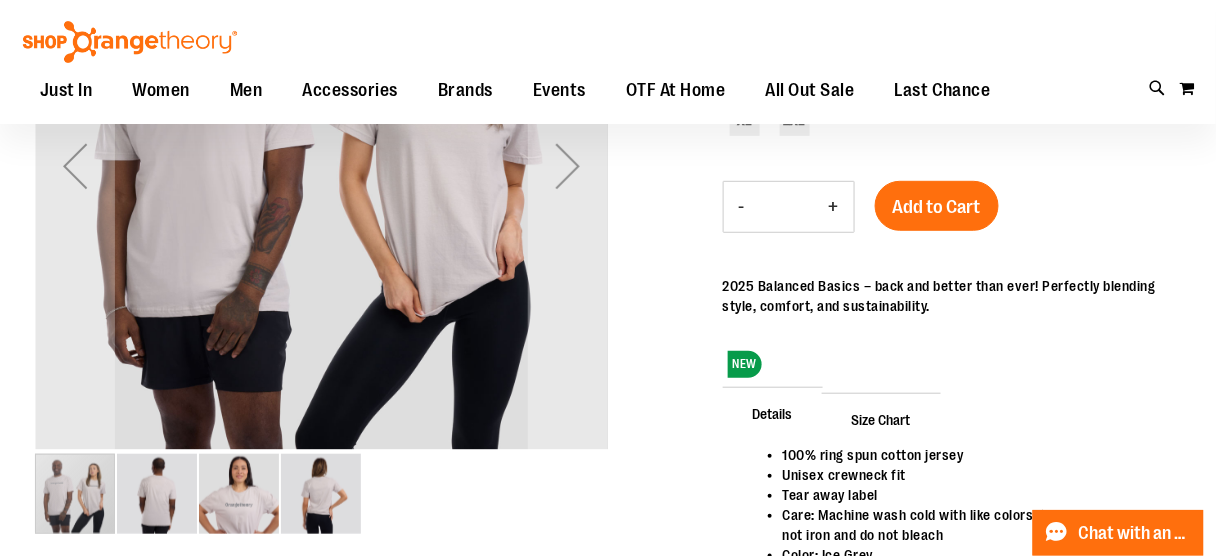 type on "**********" 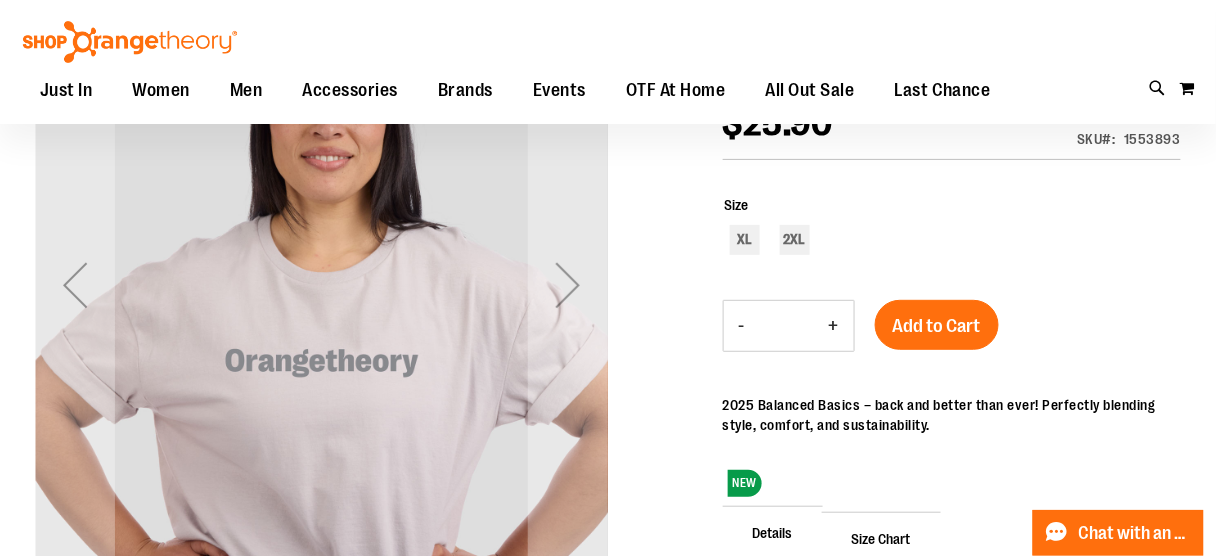 scroll, scrollTop: 72, scrollLeft: 0, axis: vertical 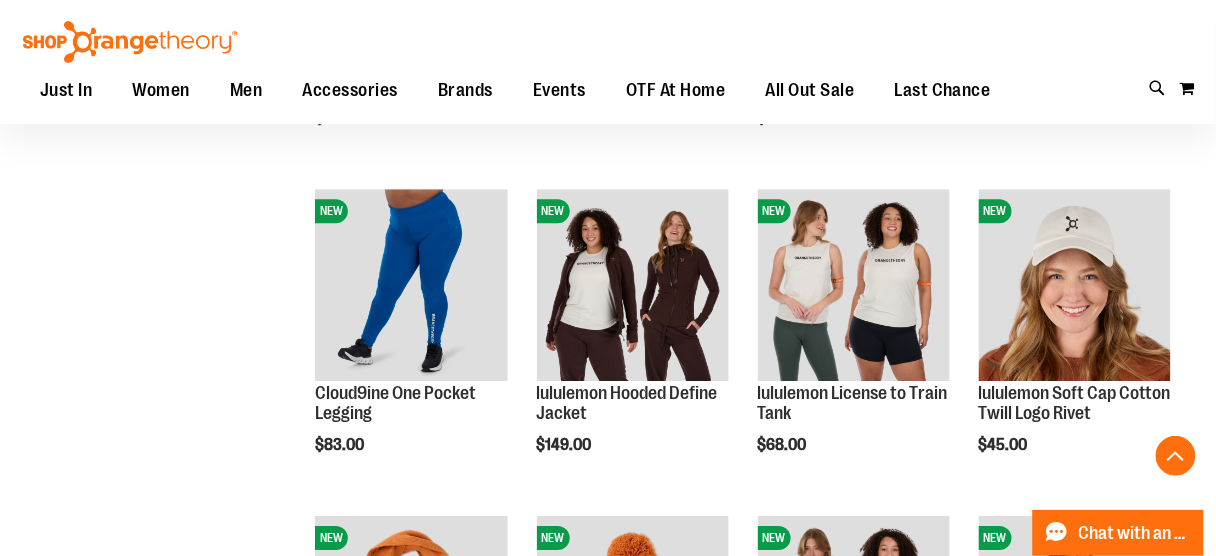 type on "**********" 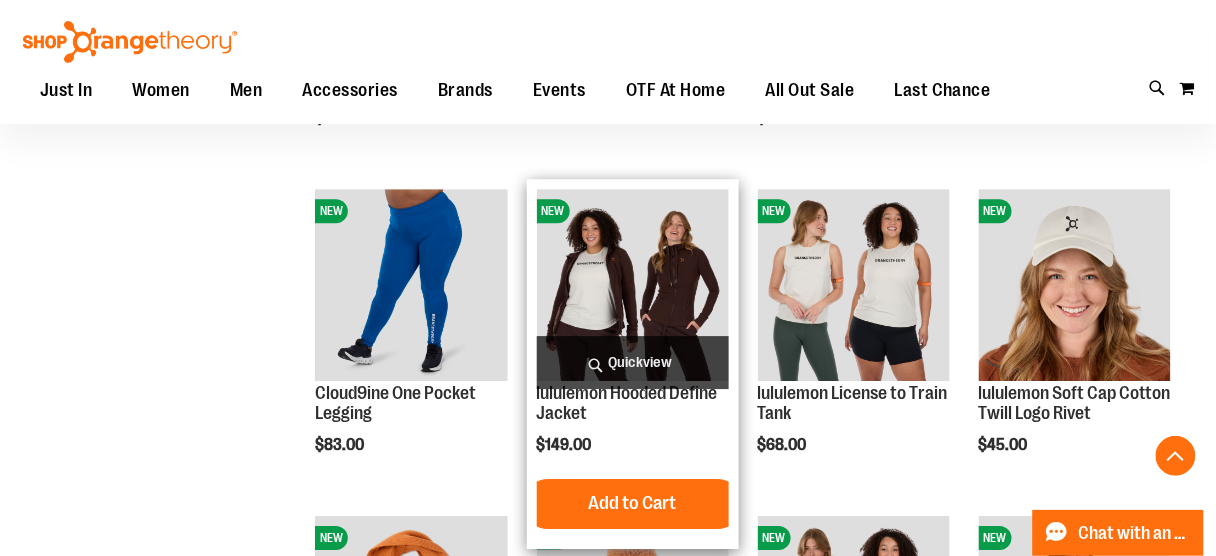 click at bounding box center [633, 285] 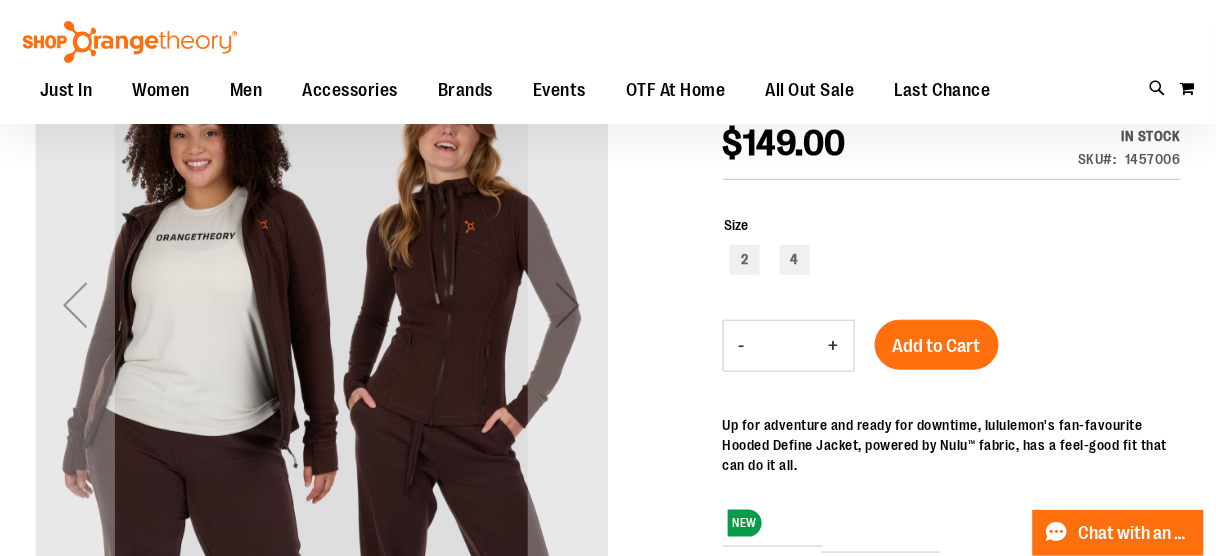 scroll, scrollTop: 260, scrollLeft: 0, axis: vertical 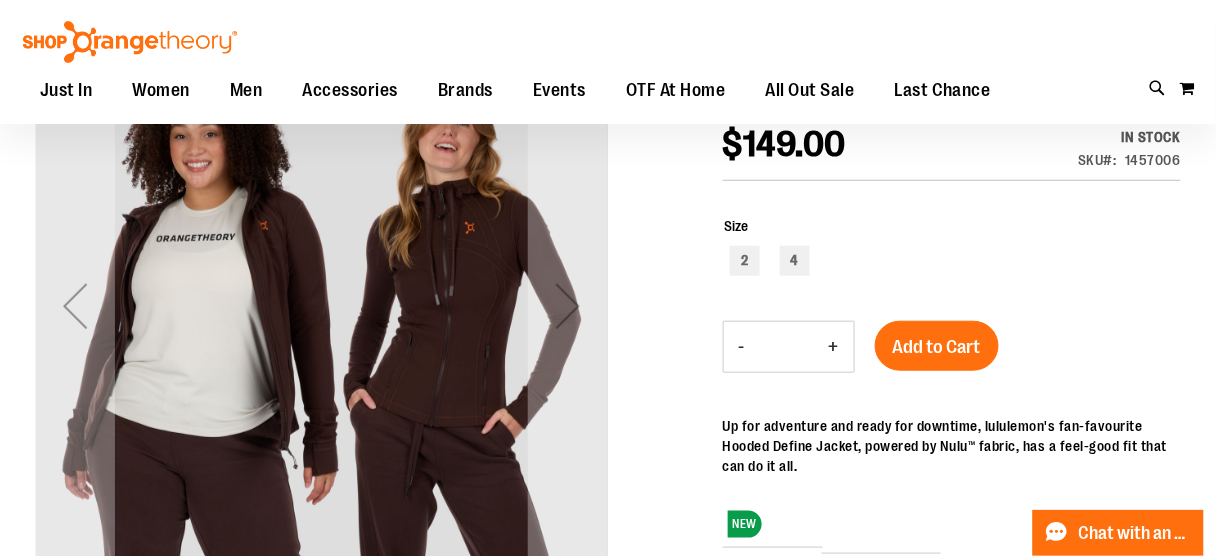 type on "**********" 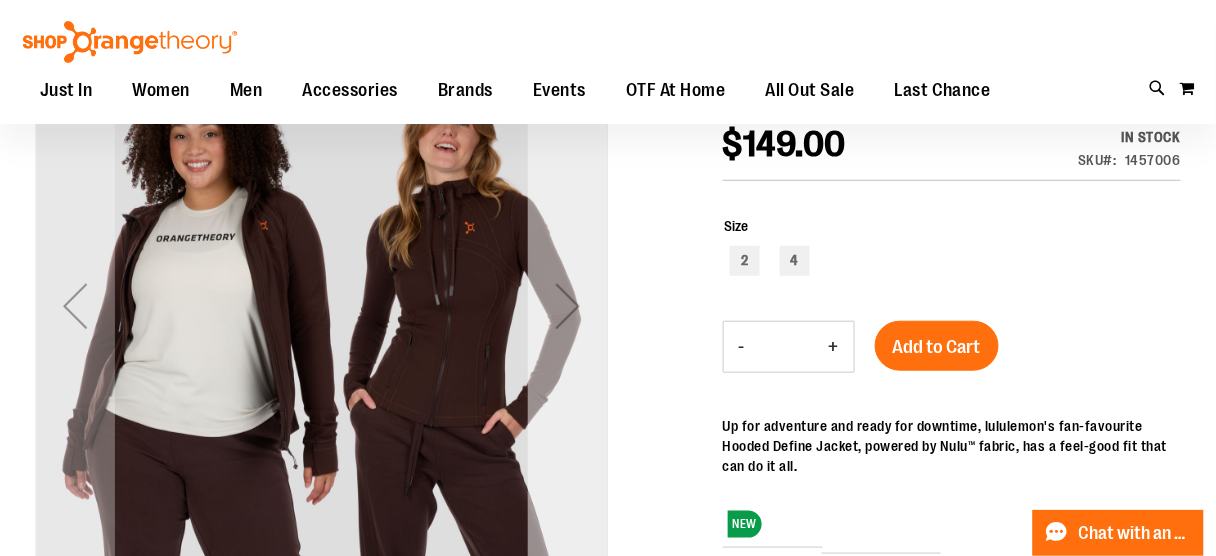 click at bounding box center [568, 305] 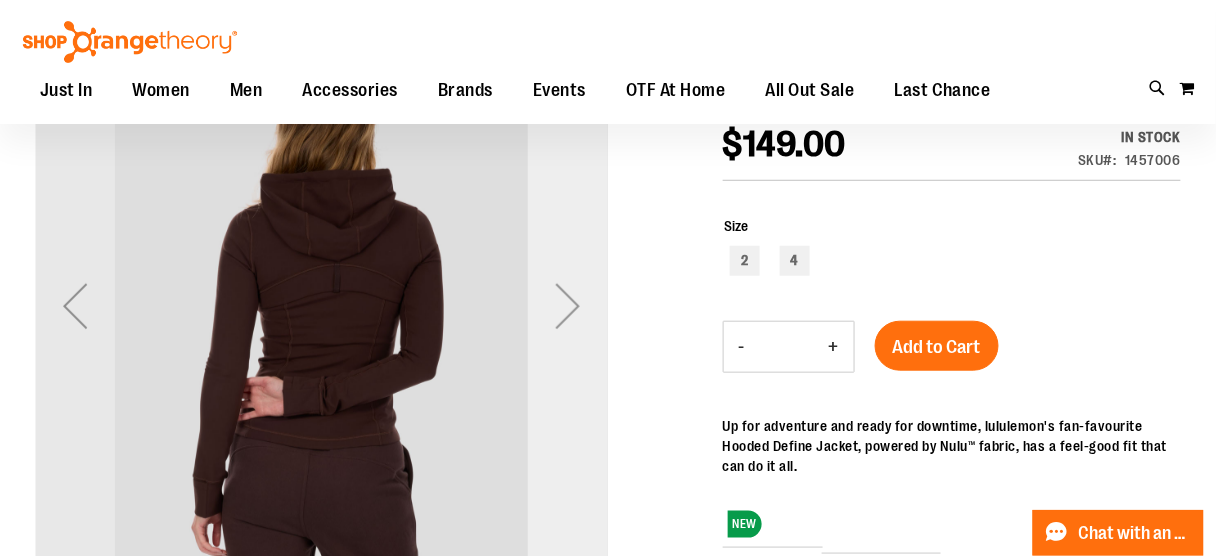 click at bounding box center (568, 306) 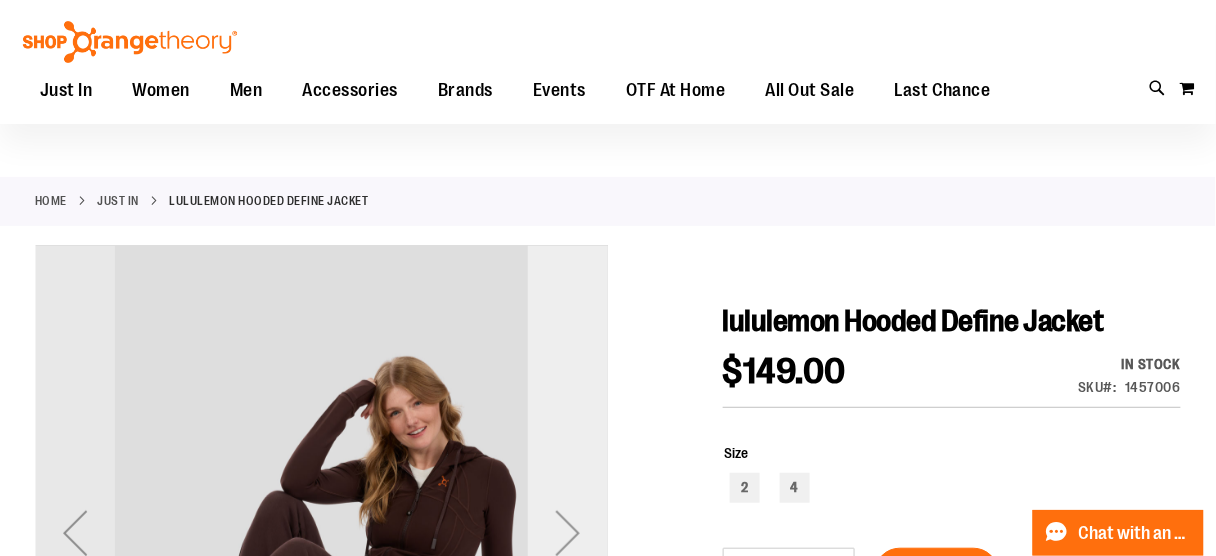 scroll, scrollTop: 0, scrollLeft: 0, axis: both 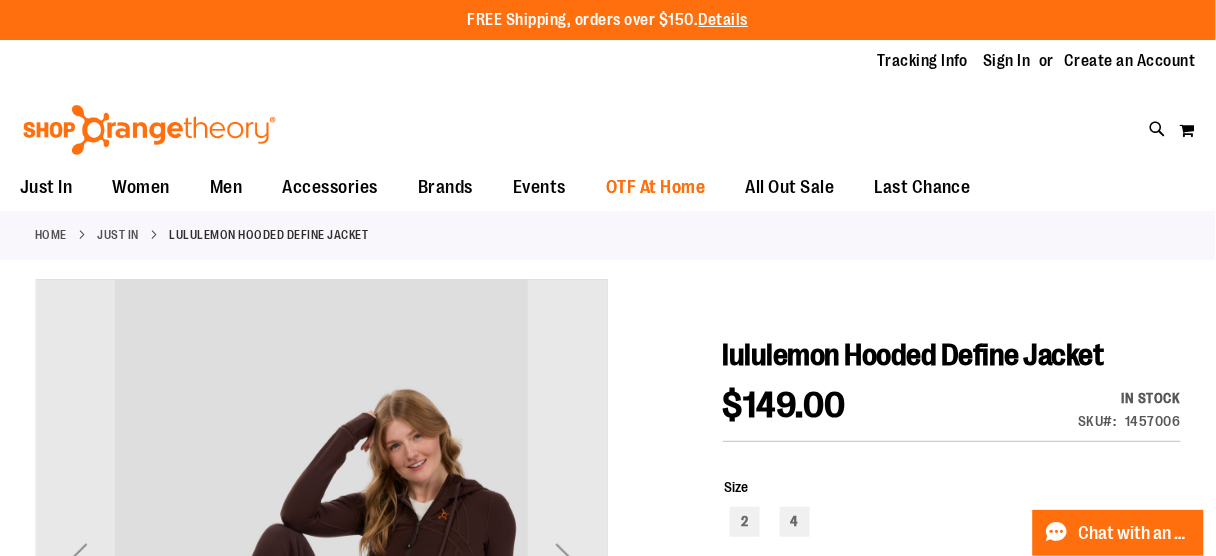 click on "OTF At Home" at bounding box center [656, 187] 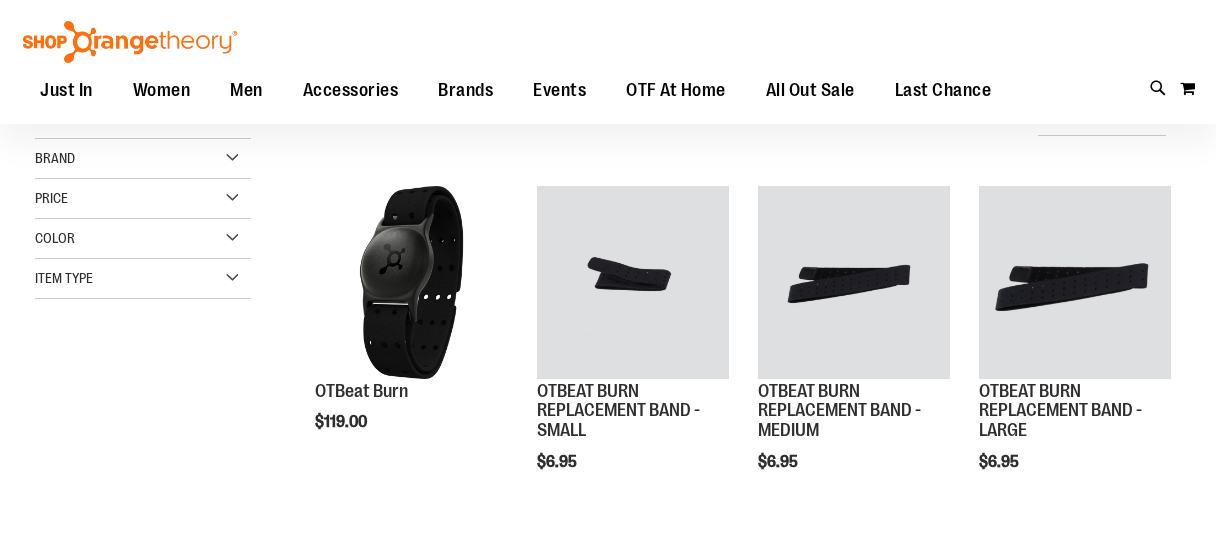 click on "Toggle Nav
Search
Popular Suggestions
Advanced Search" at bounding box center (608, 62) 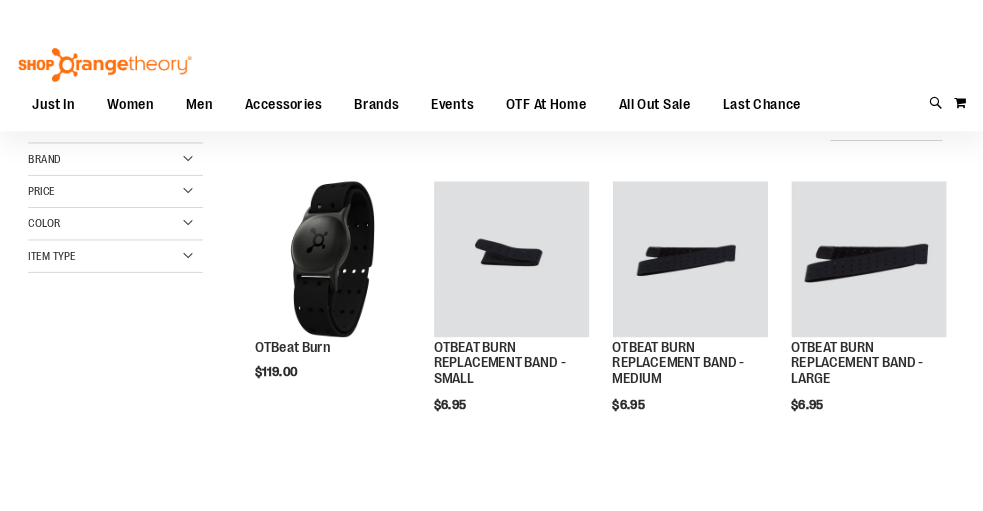 scroll, scrollTop: 0, scrollLeft: 0, axis: both 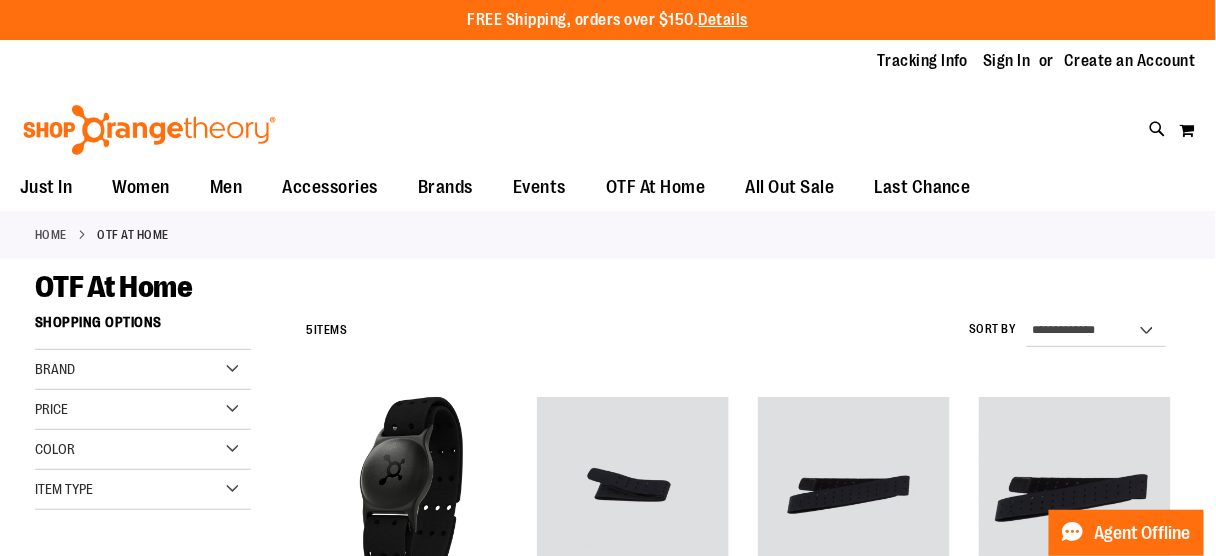type on "**********" 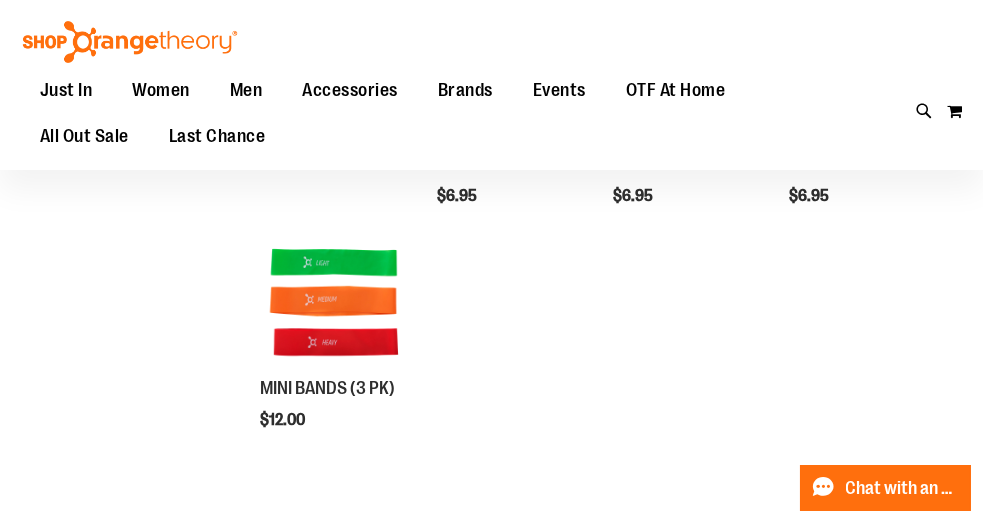 scroll, scrollTop: 240, scrollLeft: 0, axis: vertical 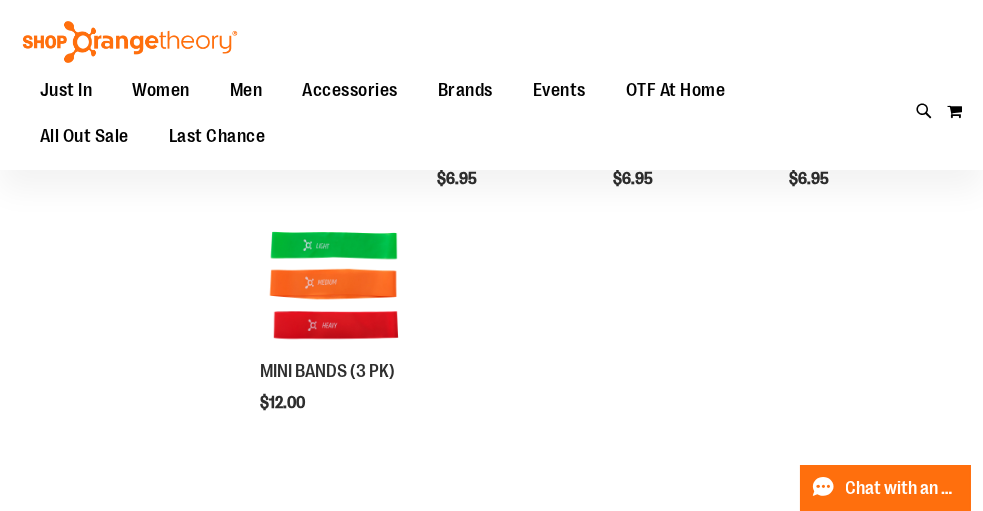 click on "OTBeat Burn
$119.00
Quickview
Add to Cart In stock" at bounding box center (595, 199) 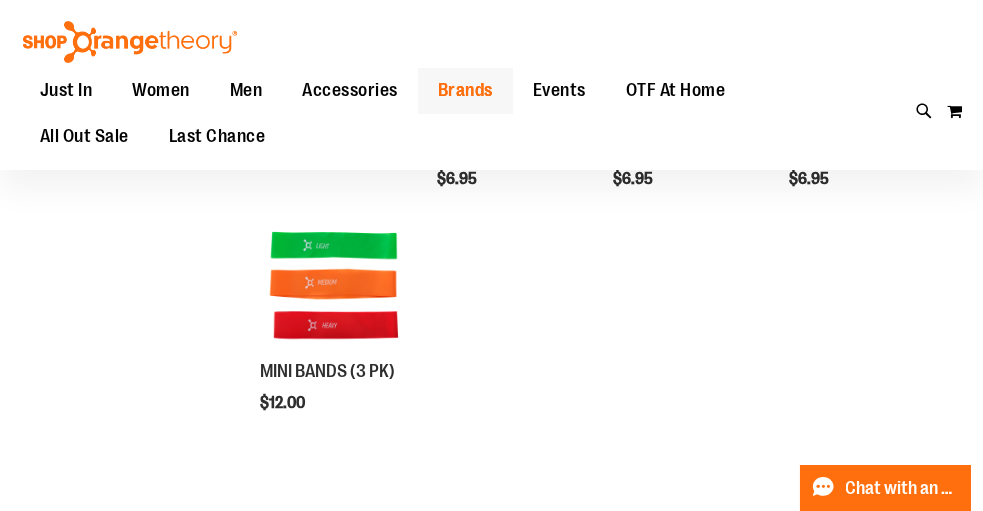 click on "Brands" at bounding box center [465, 90] 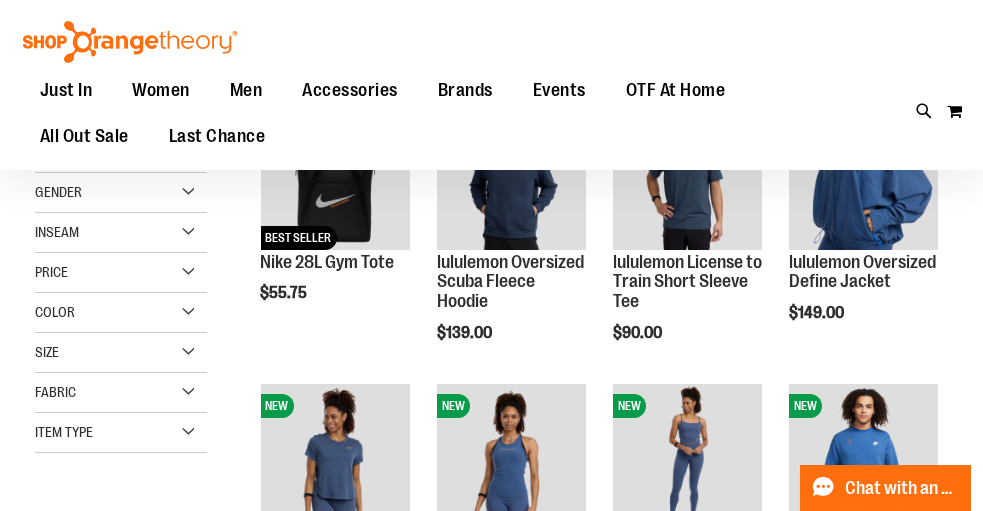 scroll, scrollTop: 0, scrollLeft: 0, axis: both 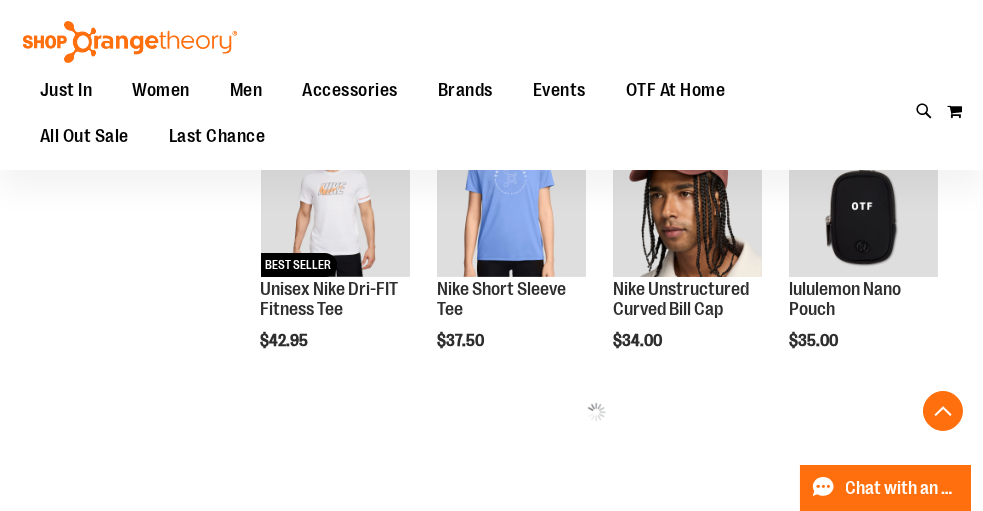 type on "**********" 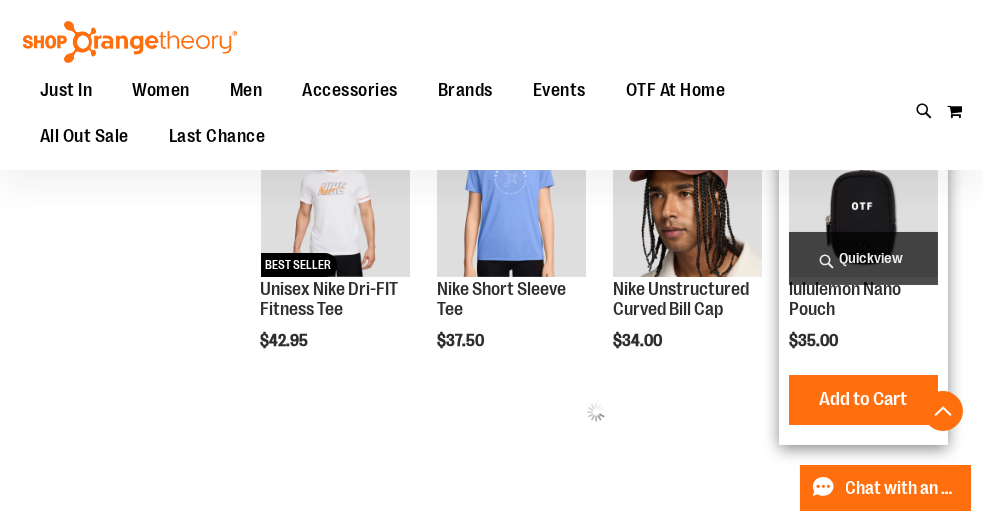 click at bounding box center [863, 202] 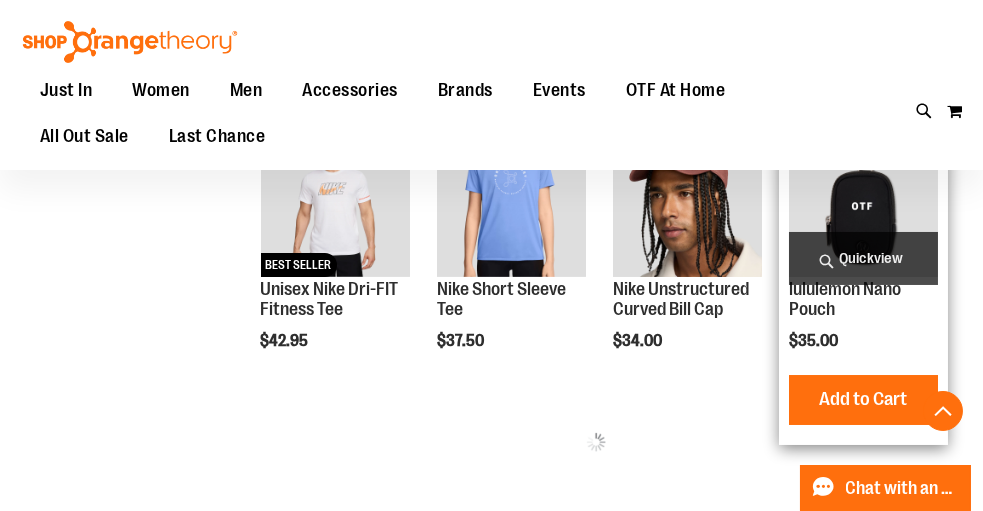 click on "Quickview" at bounding box center [863, 258] 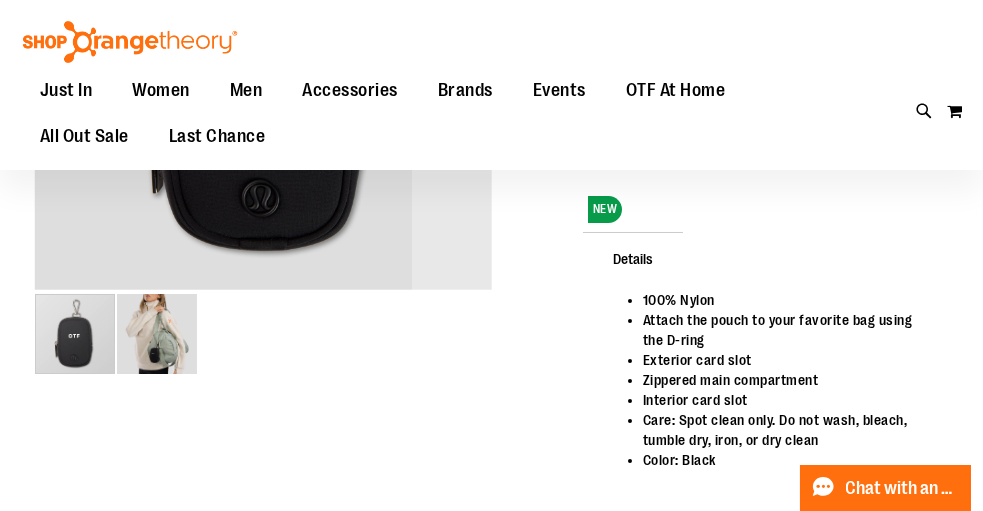 scroll, scrollTop: 107, scrollLeft: 0, axis: vertical 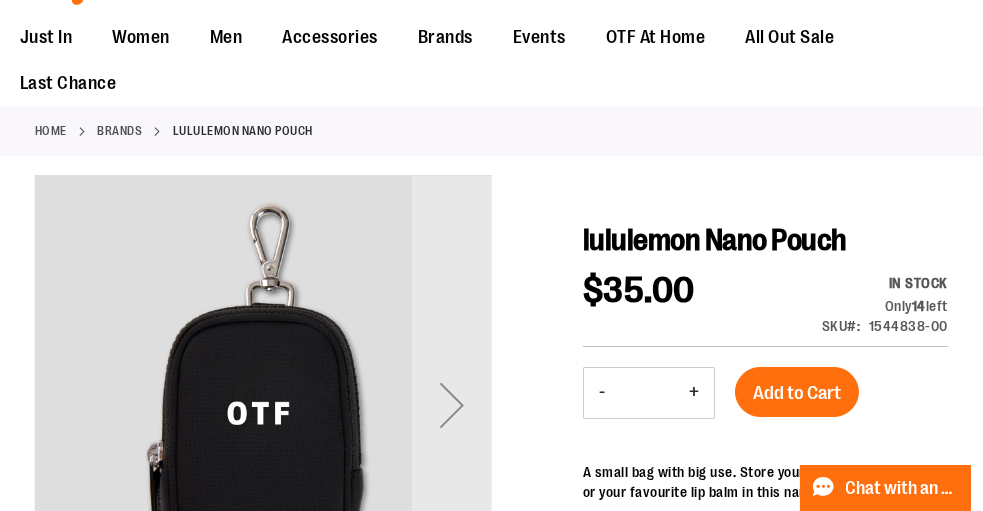 type on "**********" 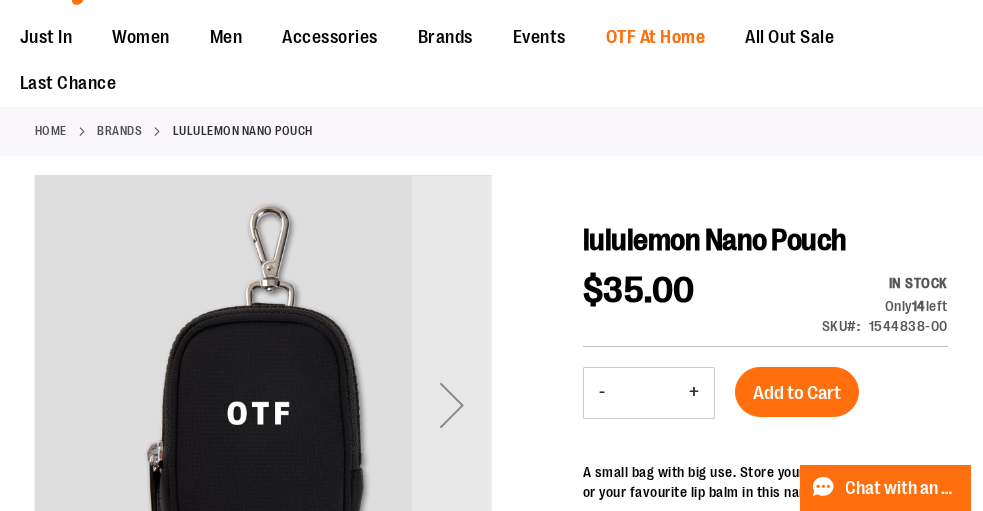 click on "OTF At Home" at bounding box center (656, 38) 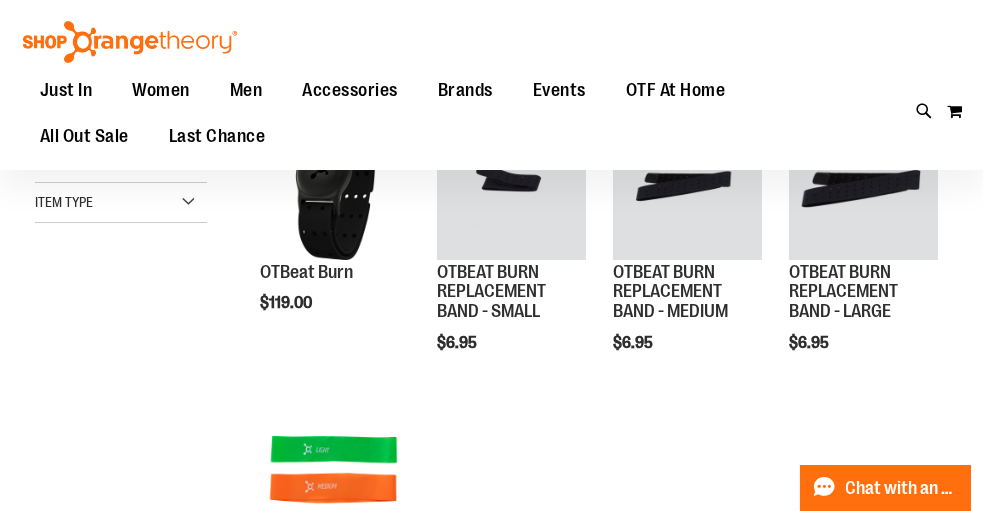 scroll, scrollTop: 232, scrollLeft: 0, axis: vertical 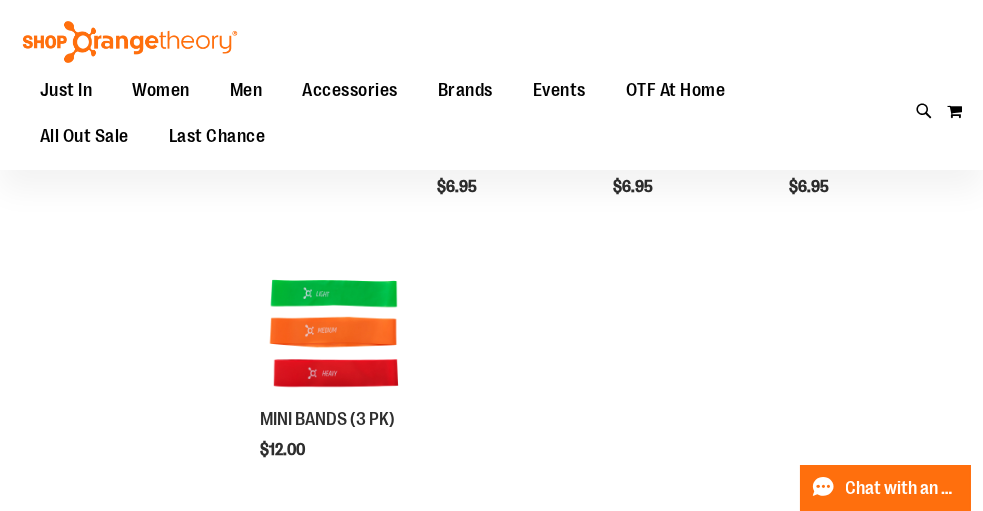type on "**********" 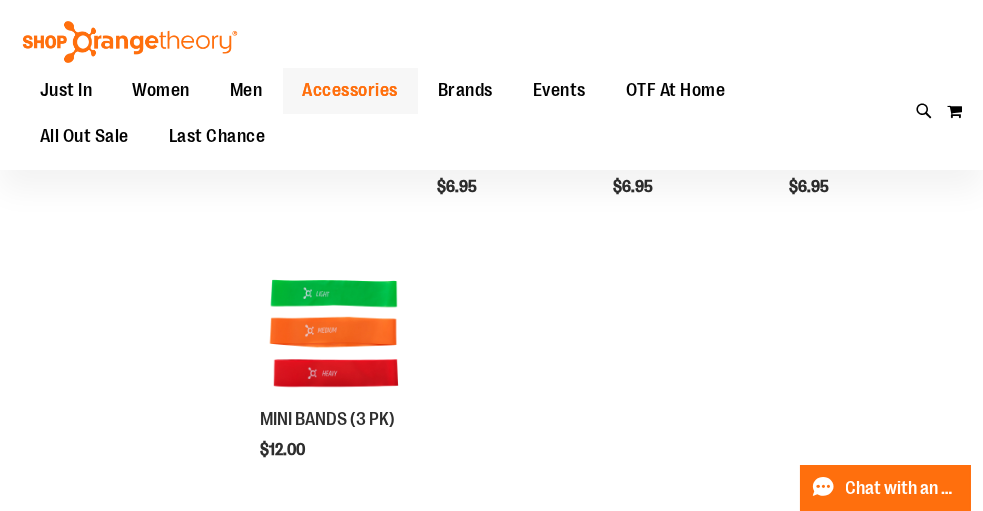 click on "Accessories" at bounding box center [351, 90] 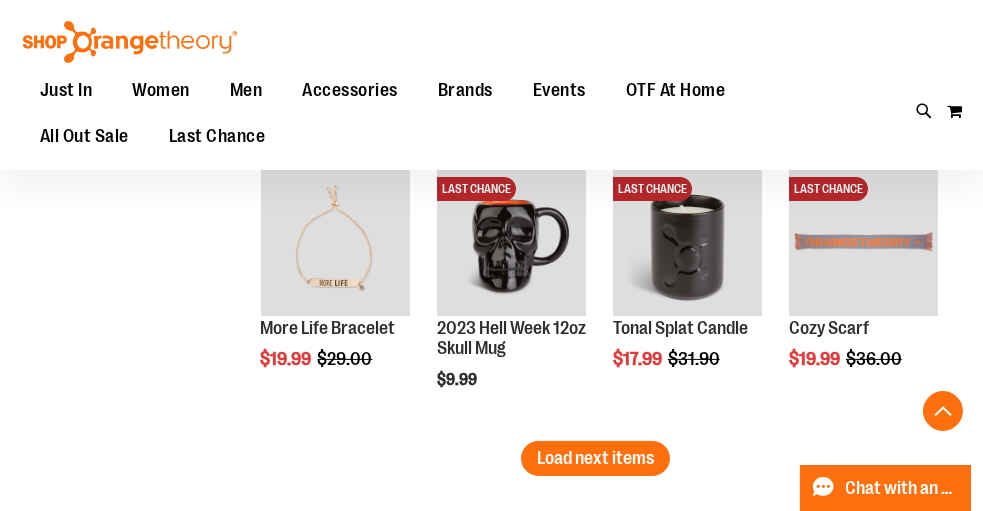 scroll, scrollTop: 2330, scrollLeft: 0, axis: vertical 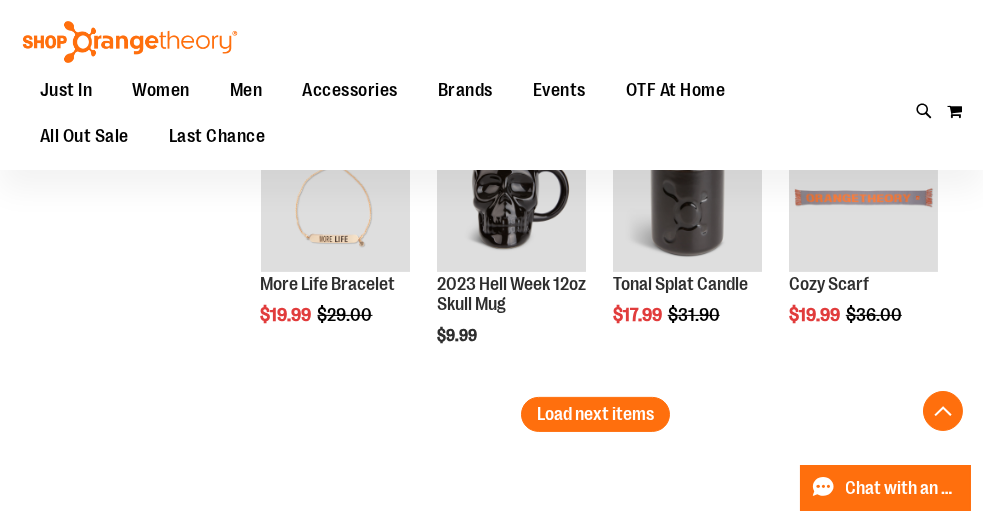 type on "**********" 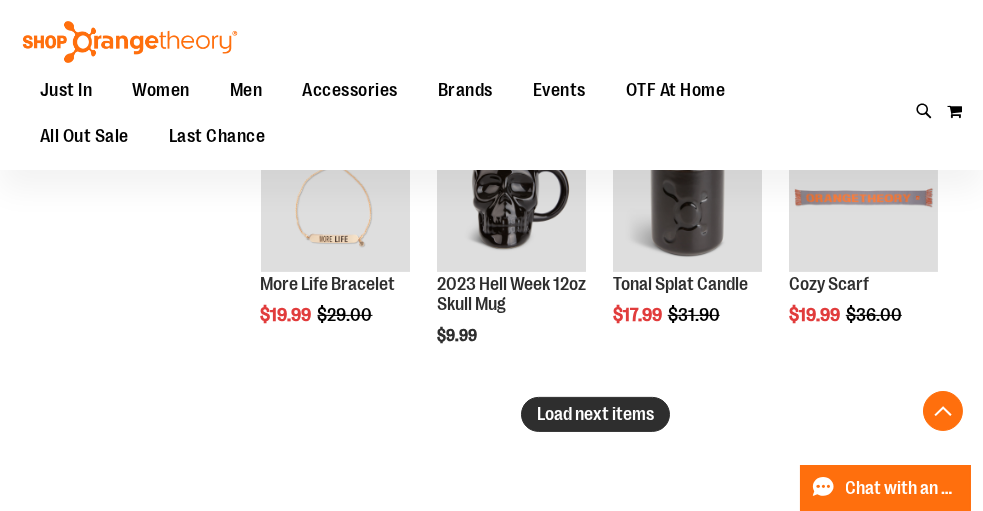 click on "Load next items" at bounding box center (595, 414) 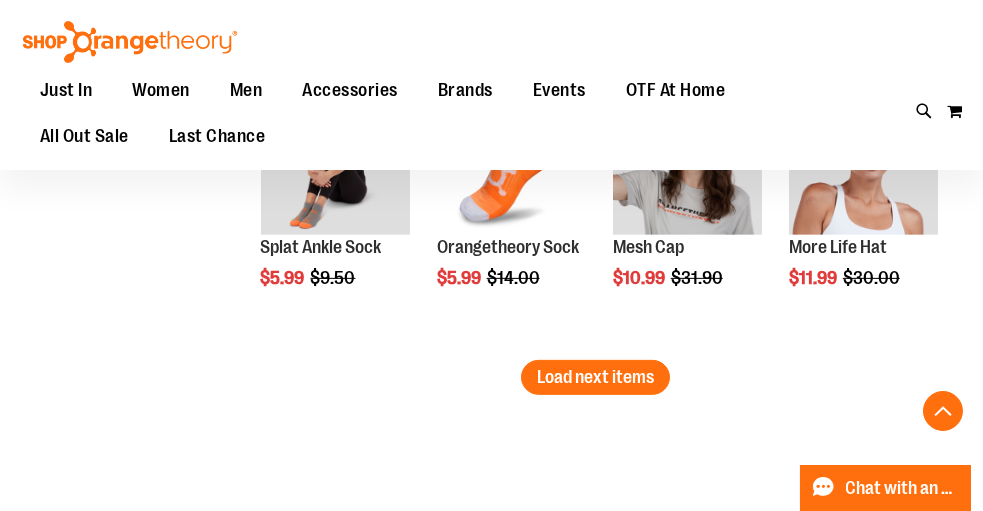 scroll, scrollTop: 3222, scrollLeft: 0, axis: vertical 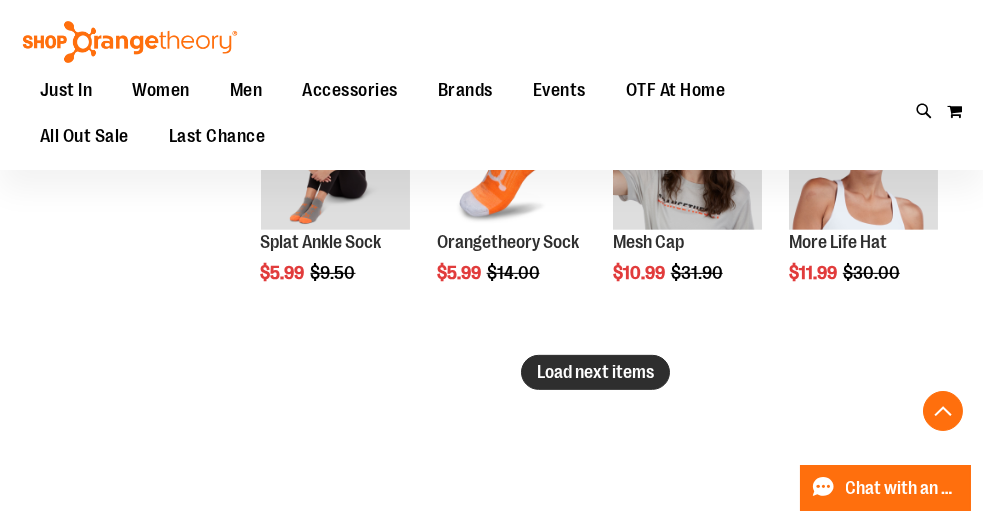 click on "Load next items" at bounding box center [595, 372] 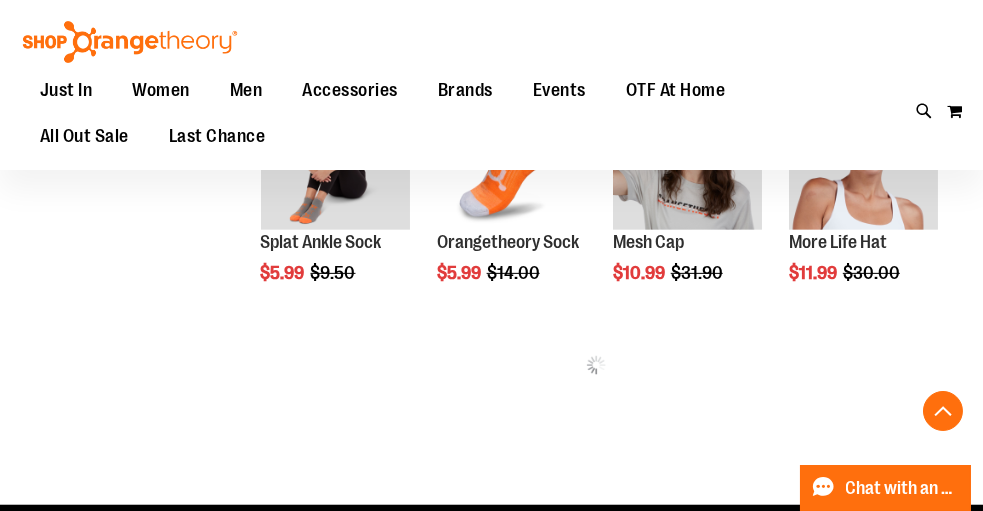 click on "**********" at bounding box center [491, -1317] 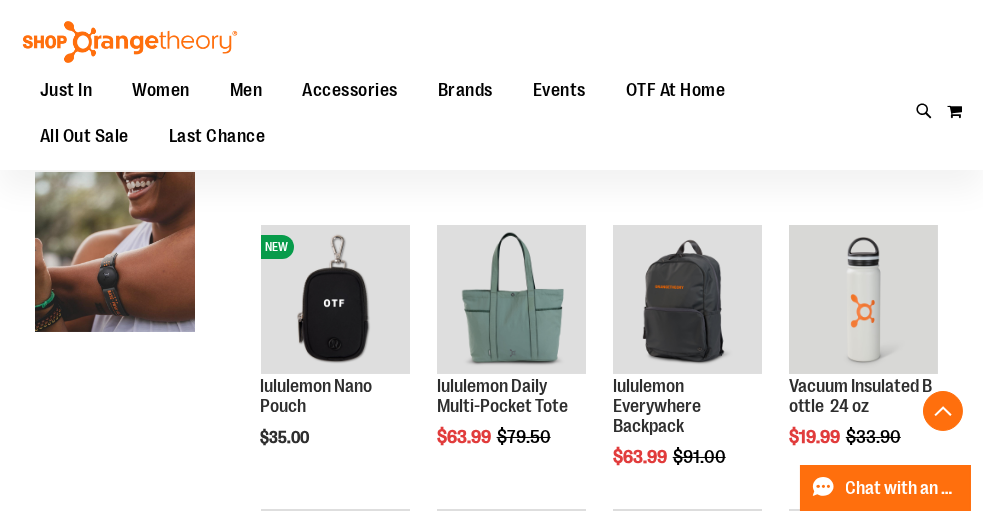 scroll, scrollTop: 58, scrollLeft: 0, axis: vertical 